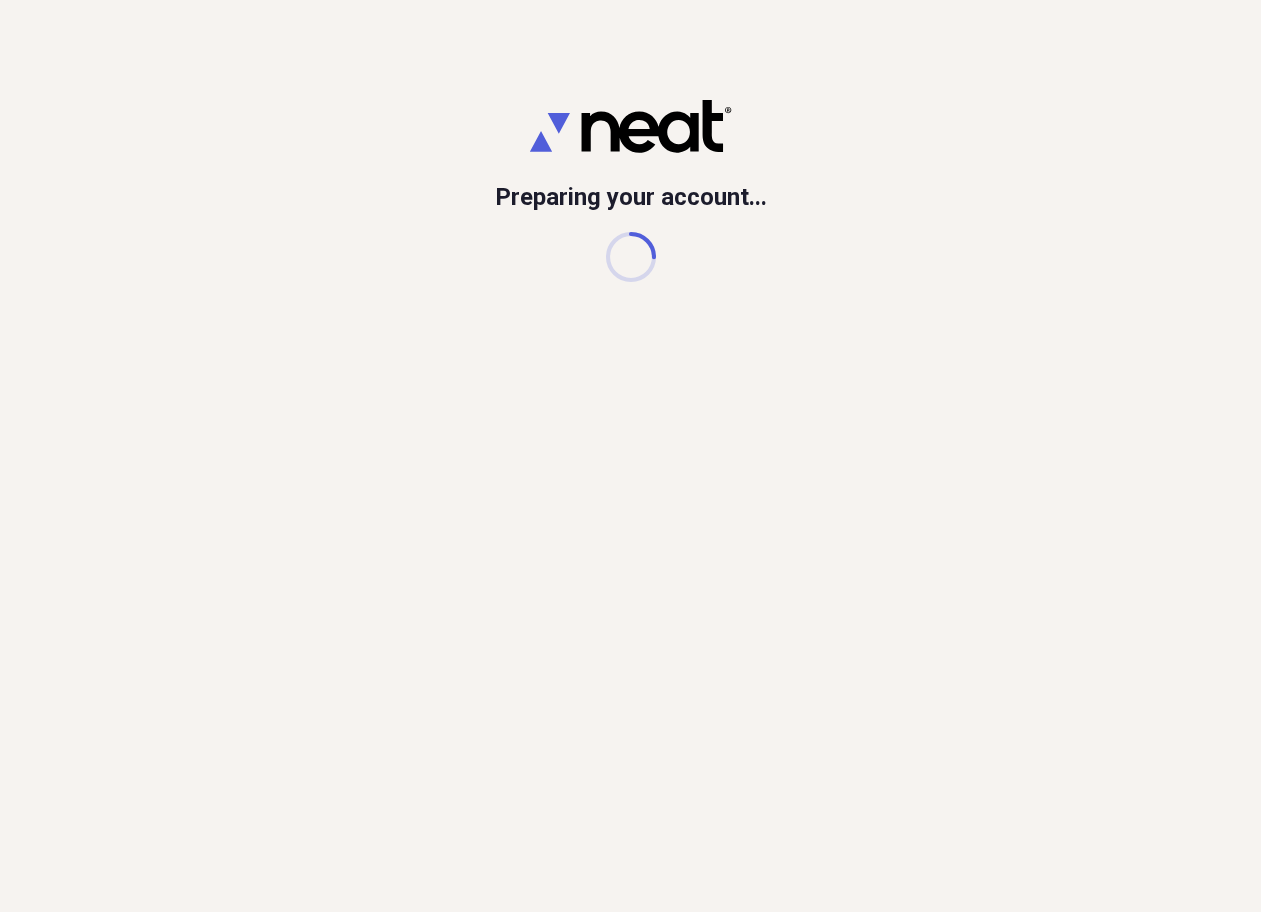 scroll, scrollTop: 0, scrollLeft: 0, axis: both 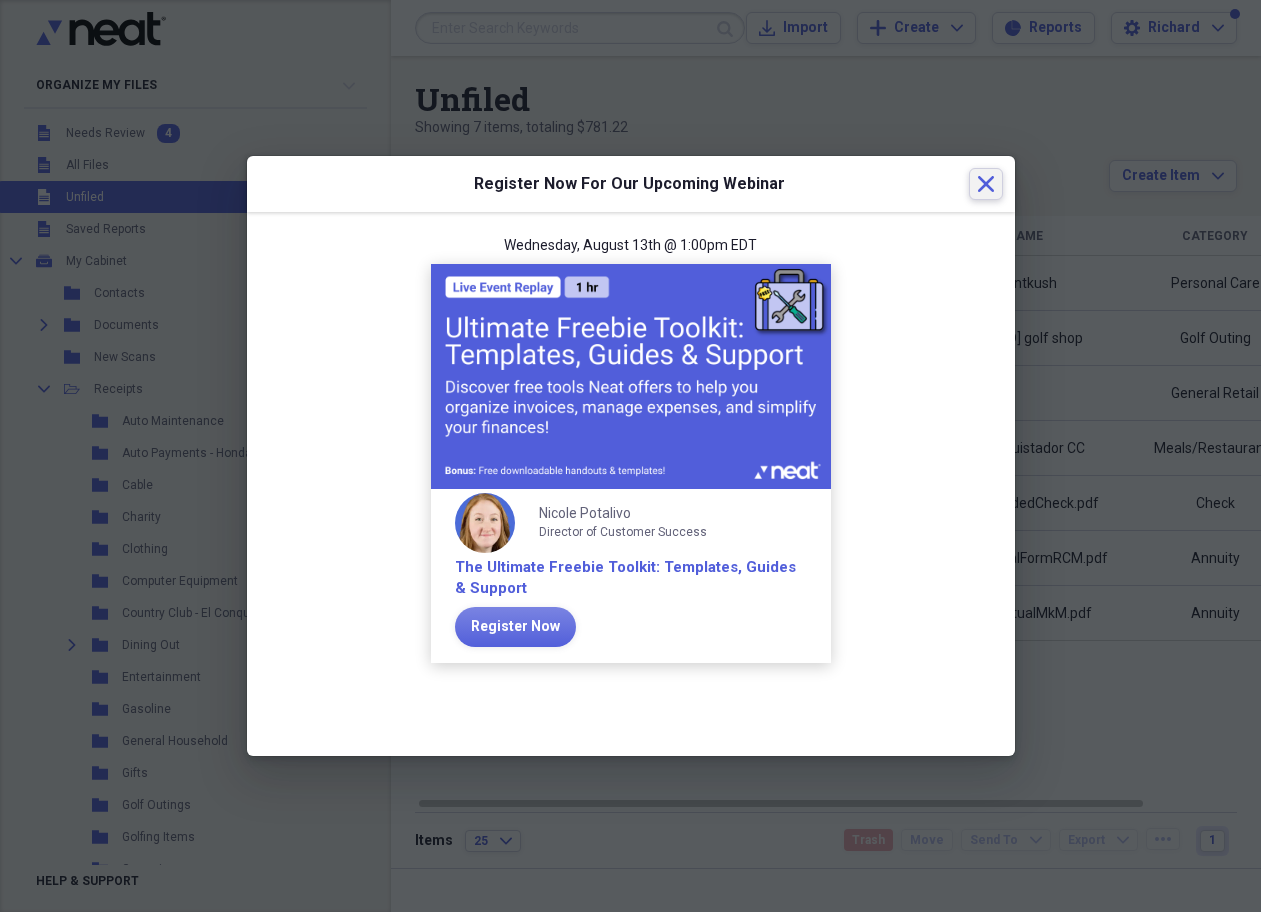 click 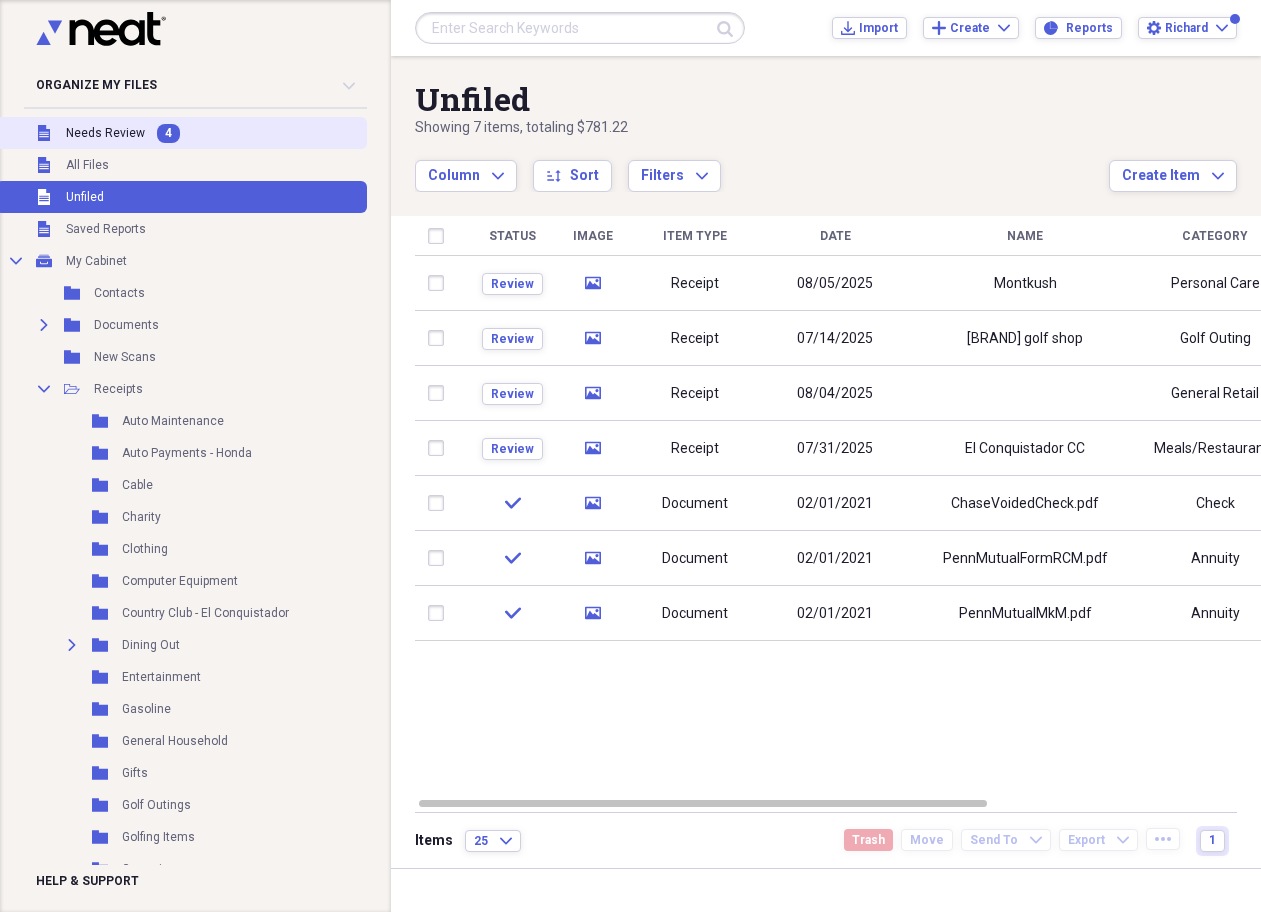 click 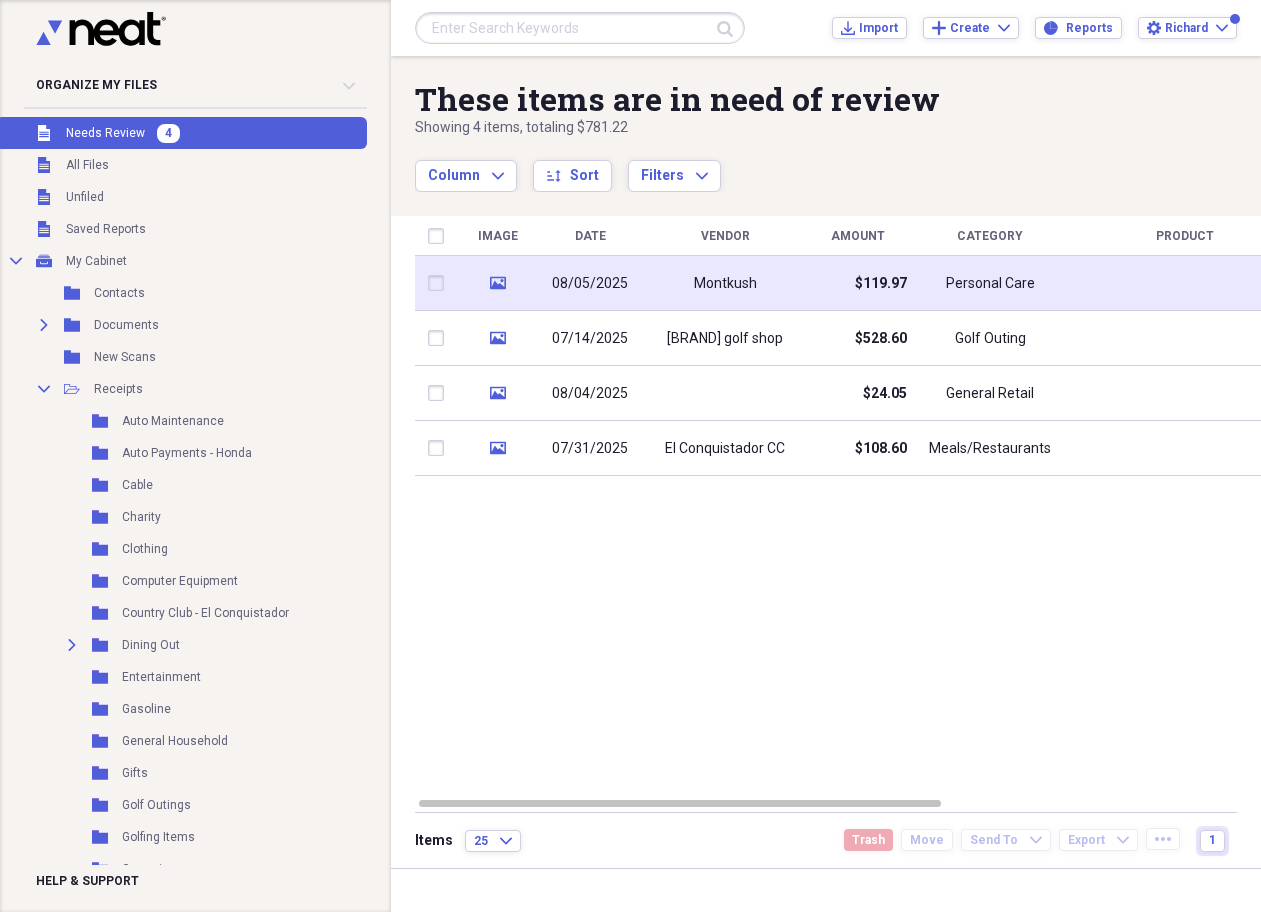 click on "08/05/2025" at bounding box center [590, 284] 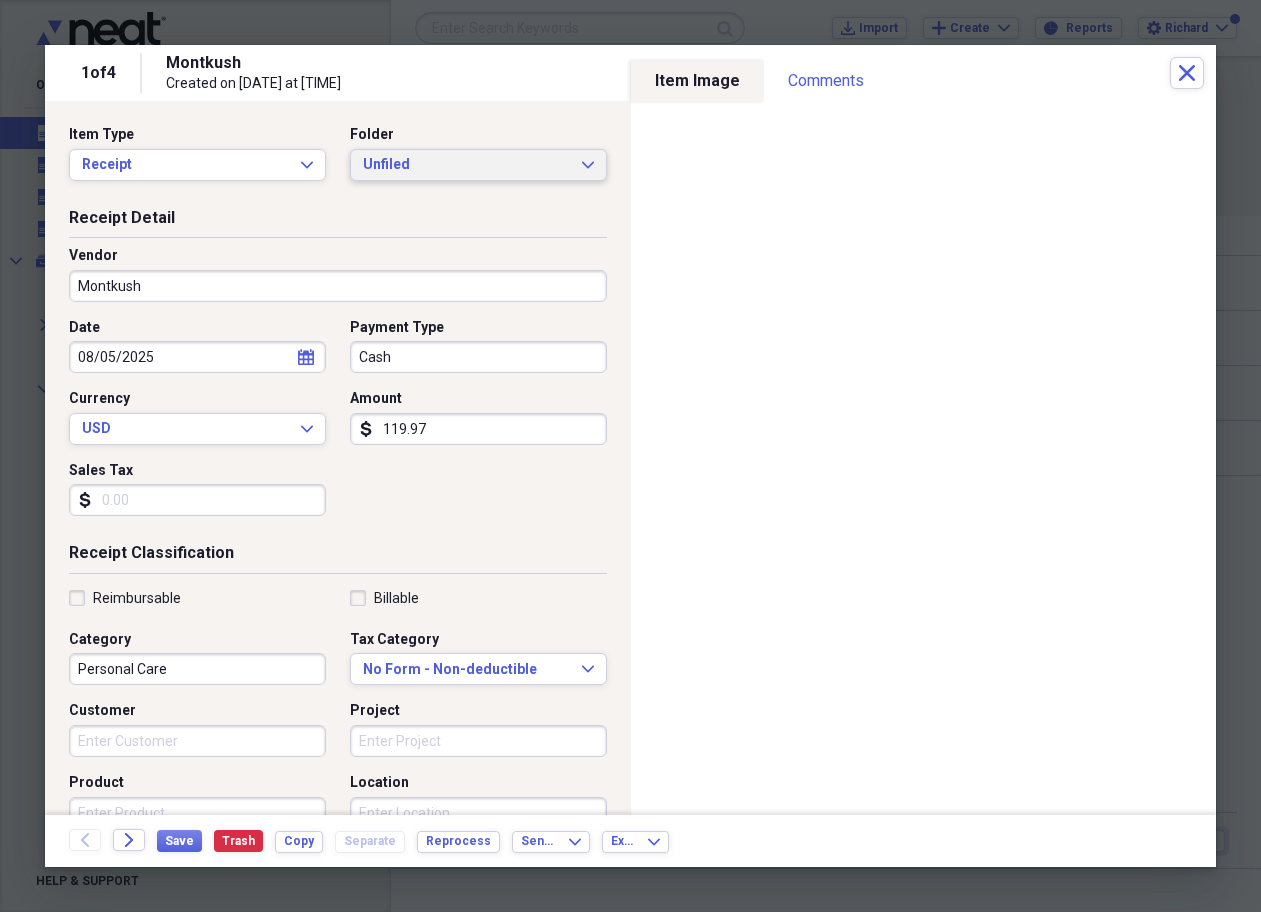 click on "Expand" 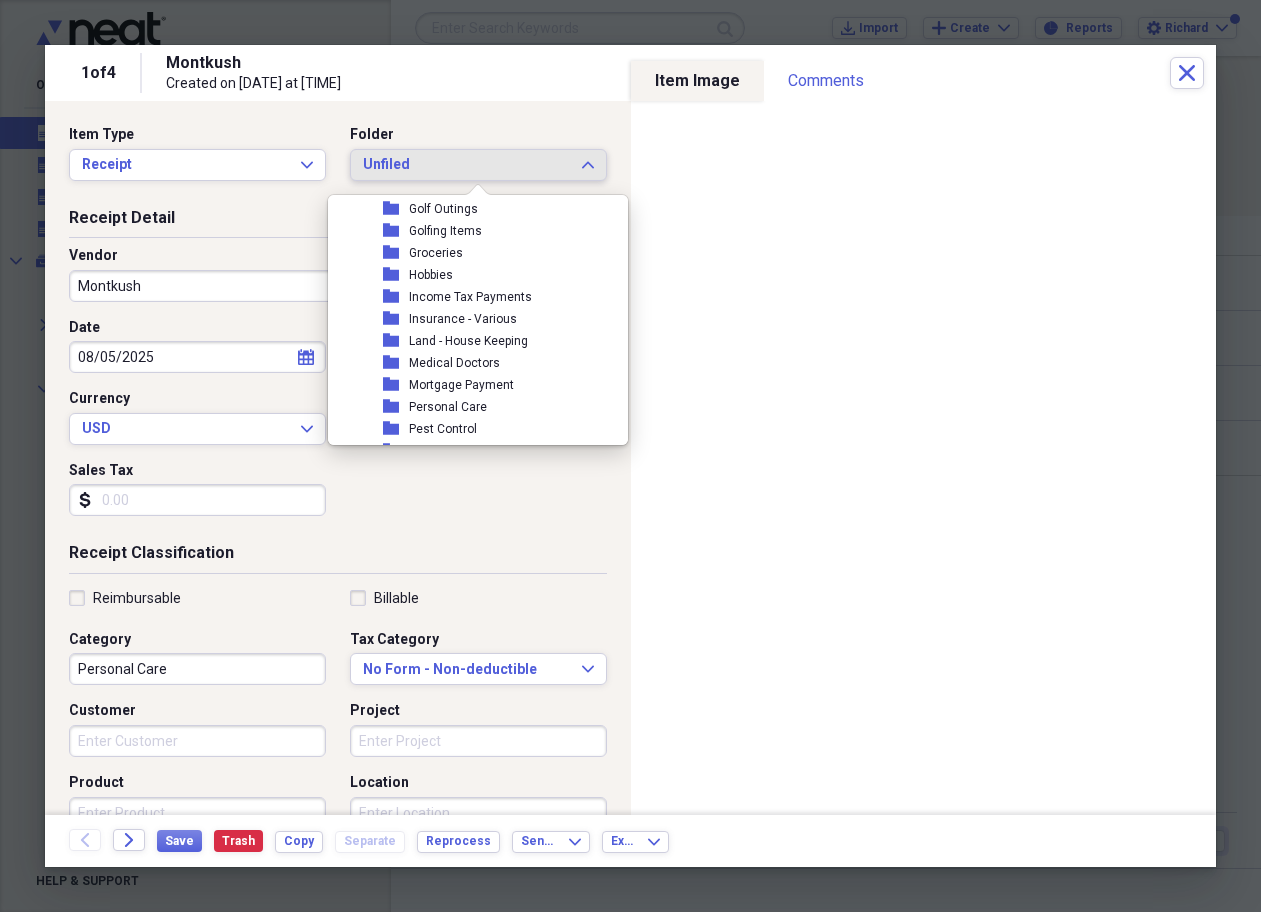 scroll, scrollTop: 437, scrollLeft: 0, axis: vertical 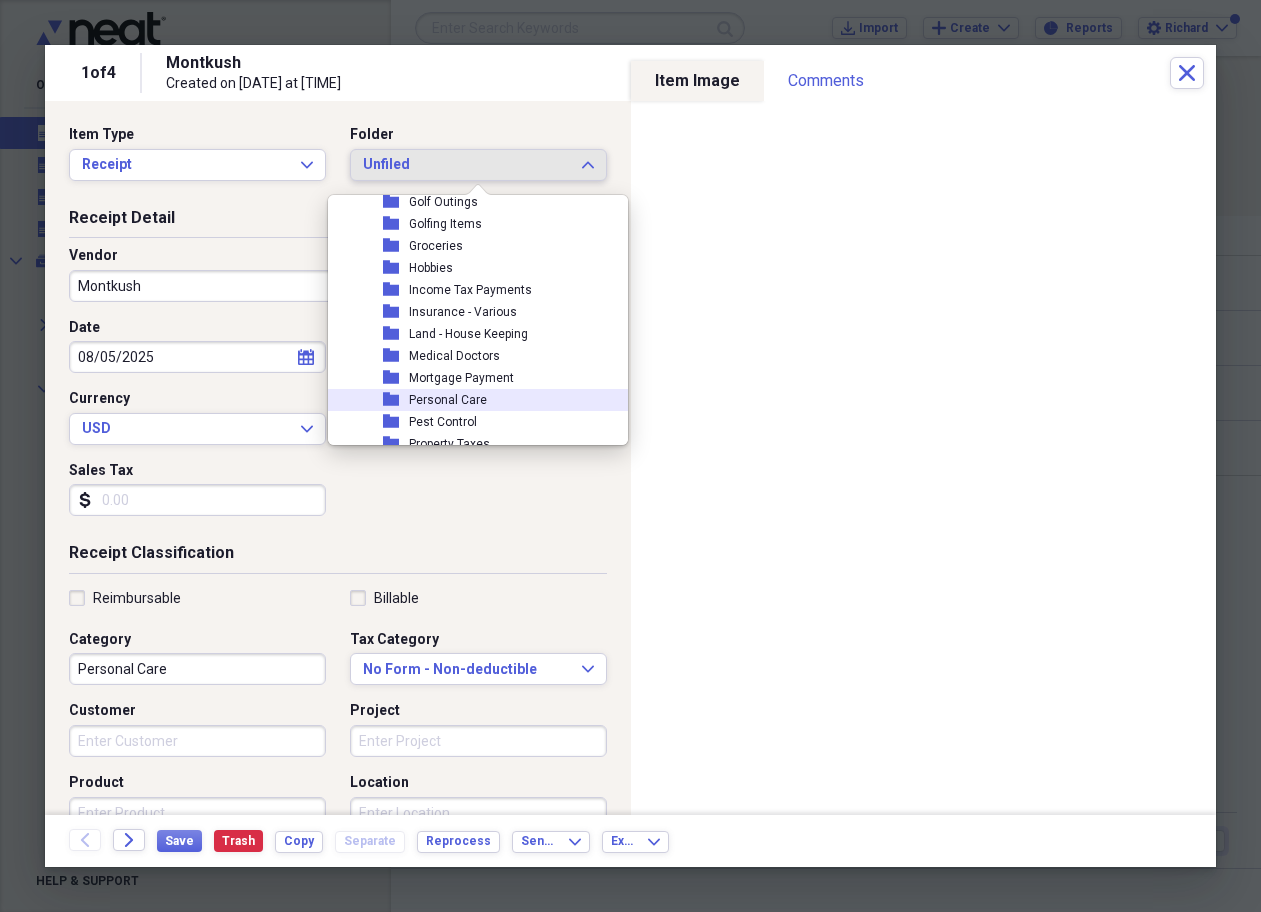 click 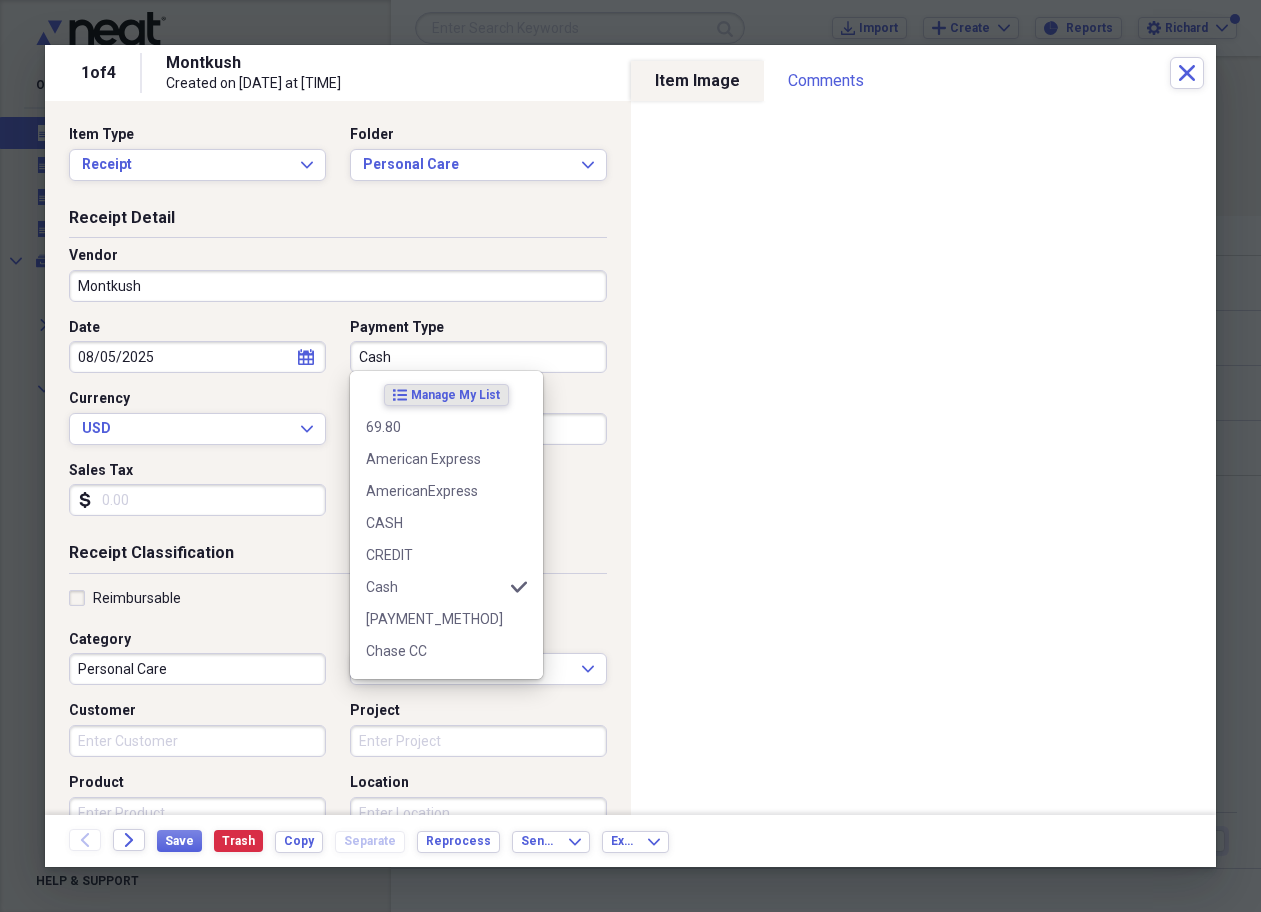 click on "Cash" at bounding box center [478, 357] 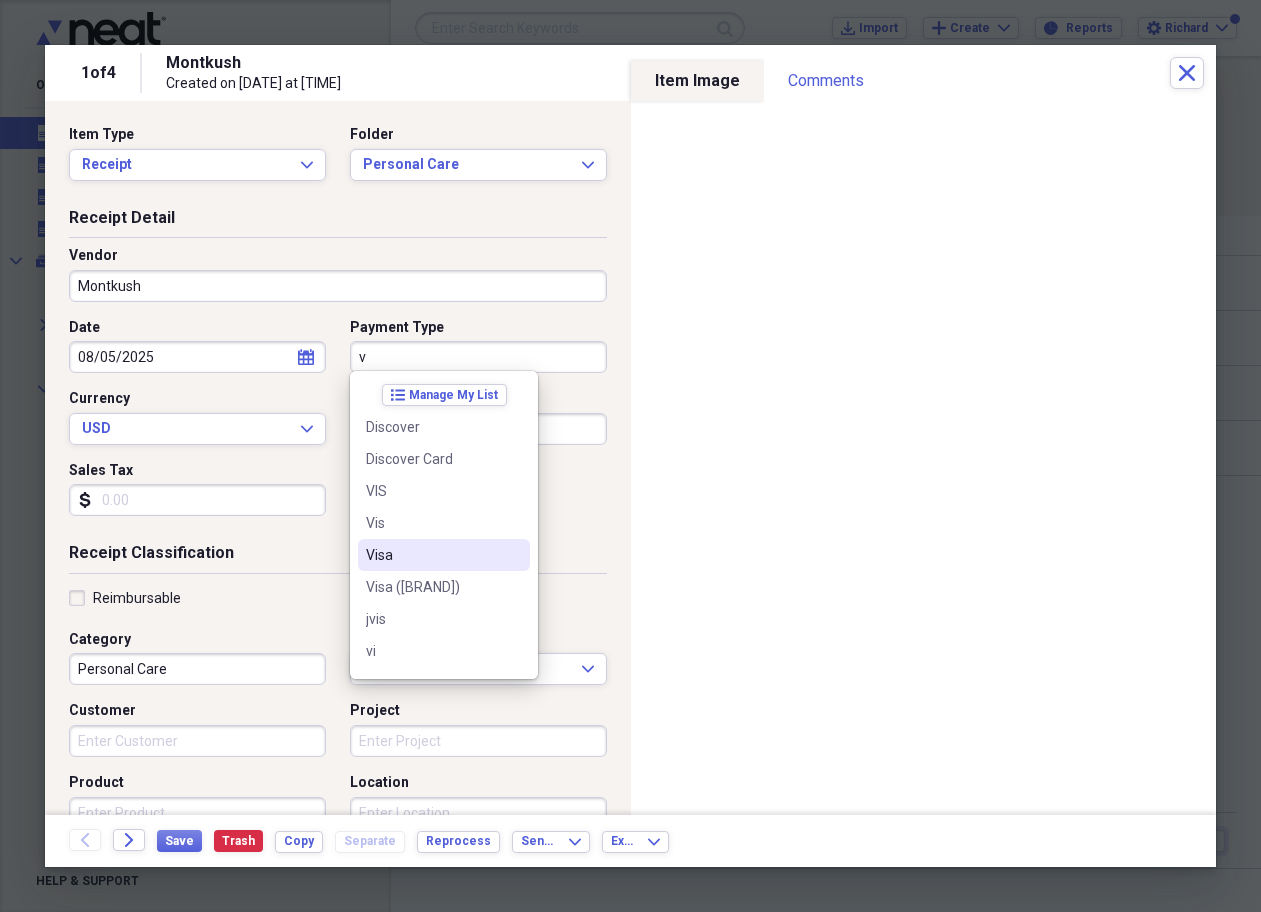 click on "Visa" at bounding box center [432, 555] 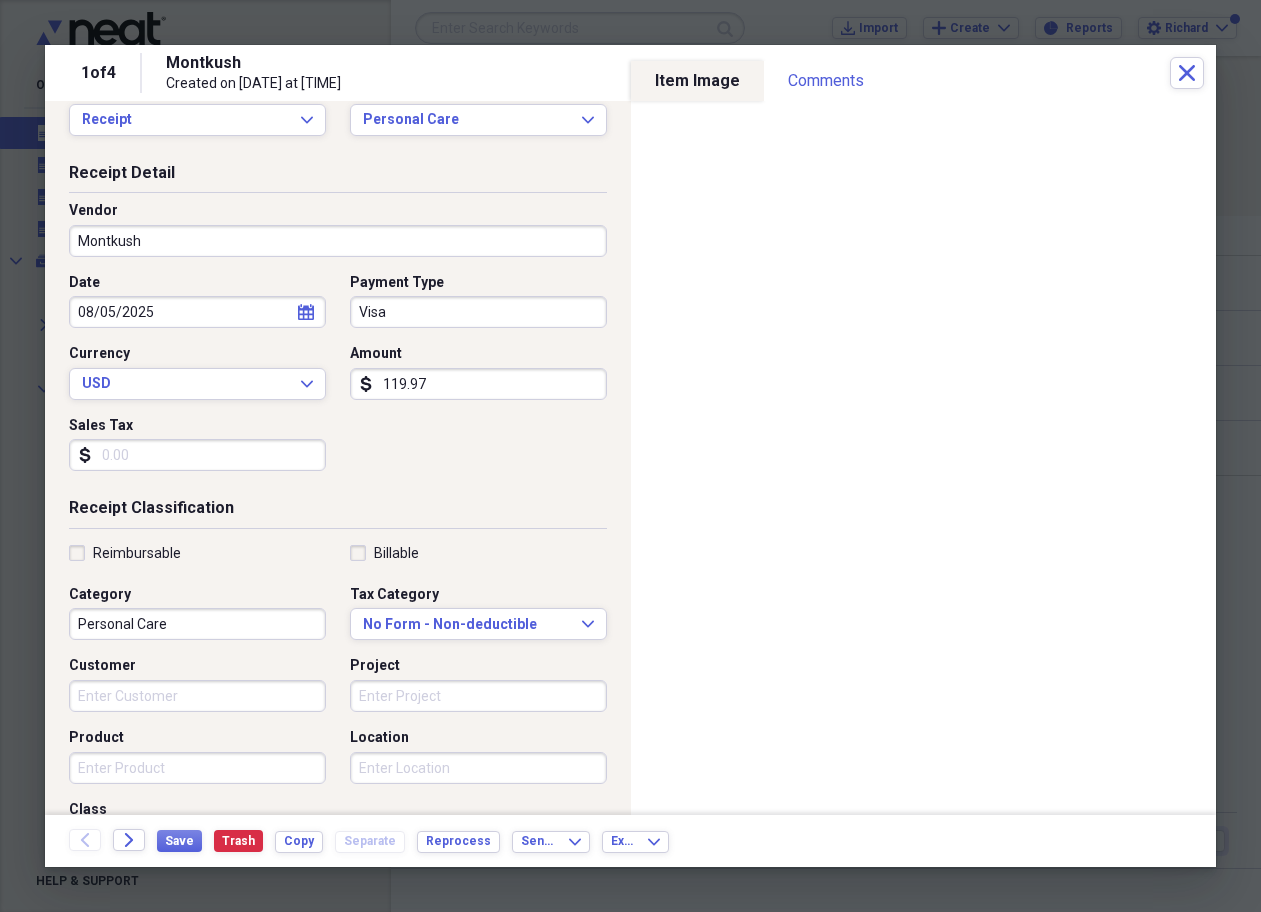 scroll, scrollTop: 47, scrollLeft: 0, axis: vertical 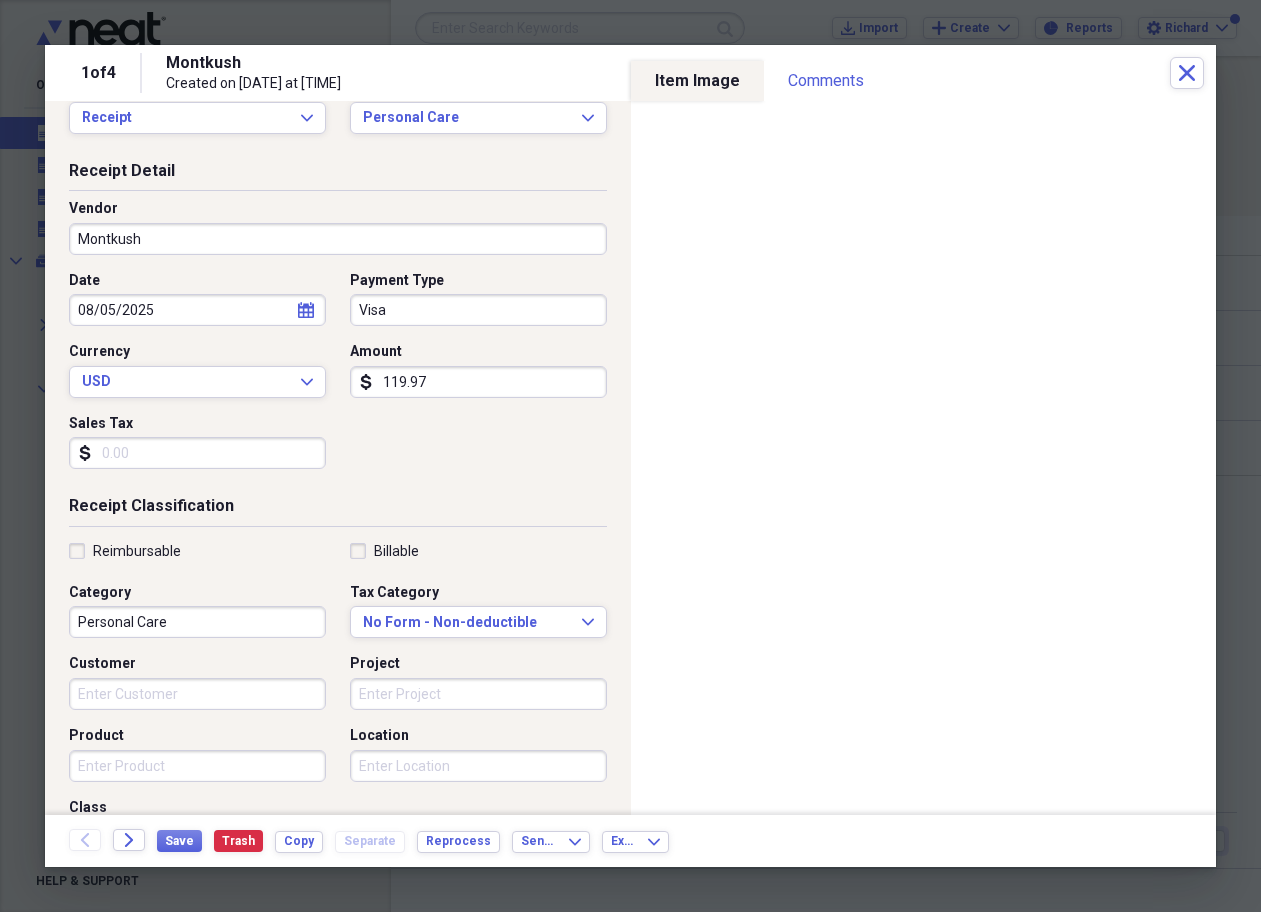 click on "119.97" at bounding box center [478, 382] 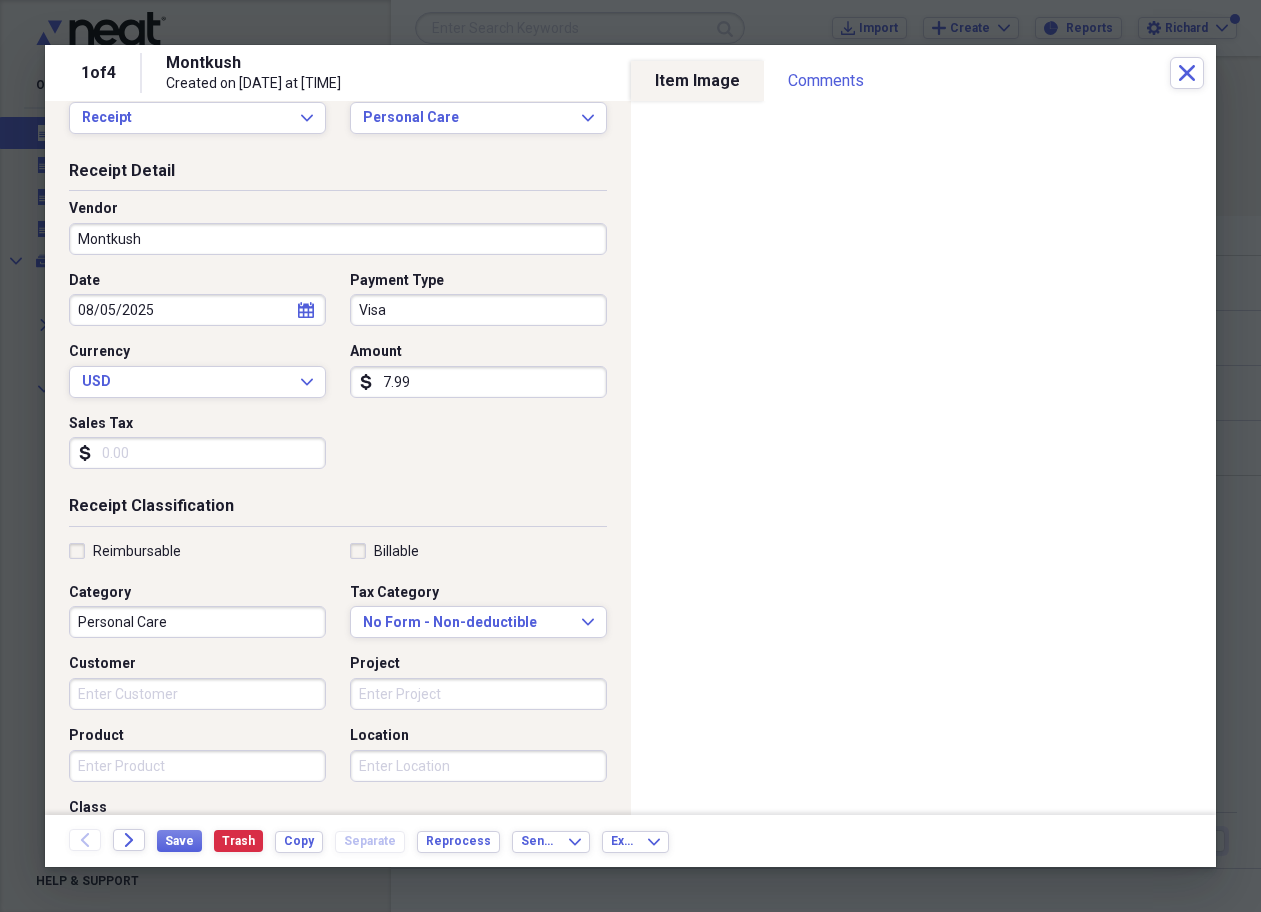 type on "79.98" 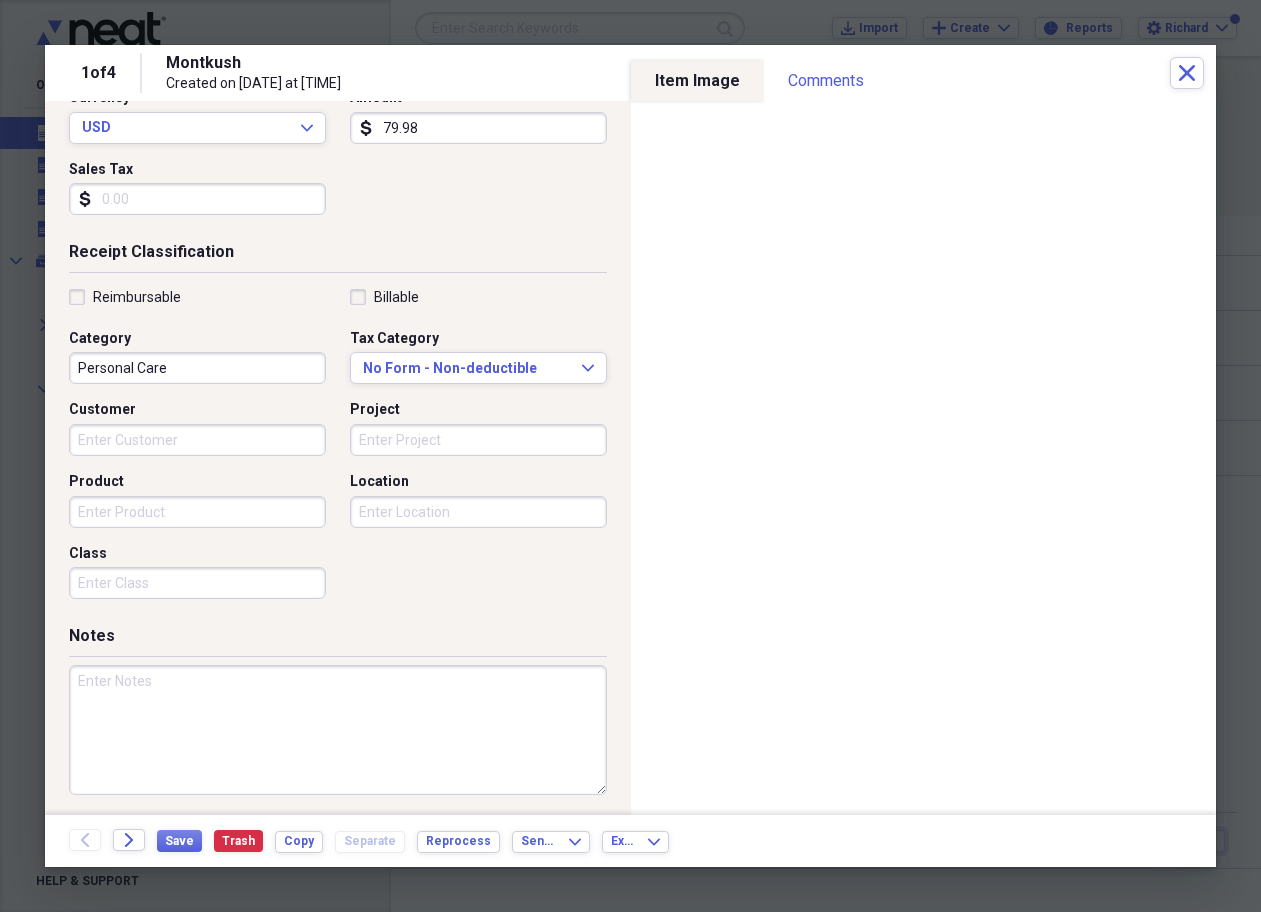 scroll, scrollTop: 300, scrollLeft: 0, axis: vertical 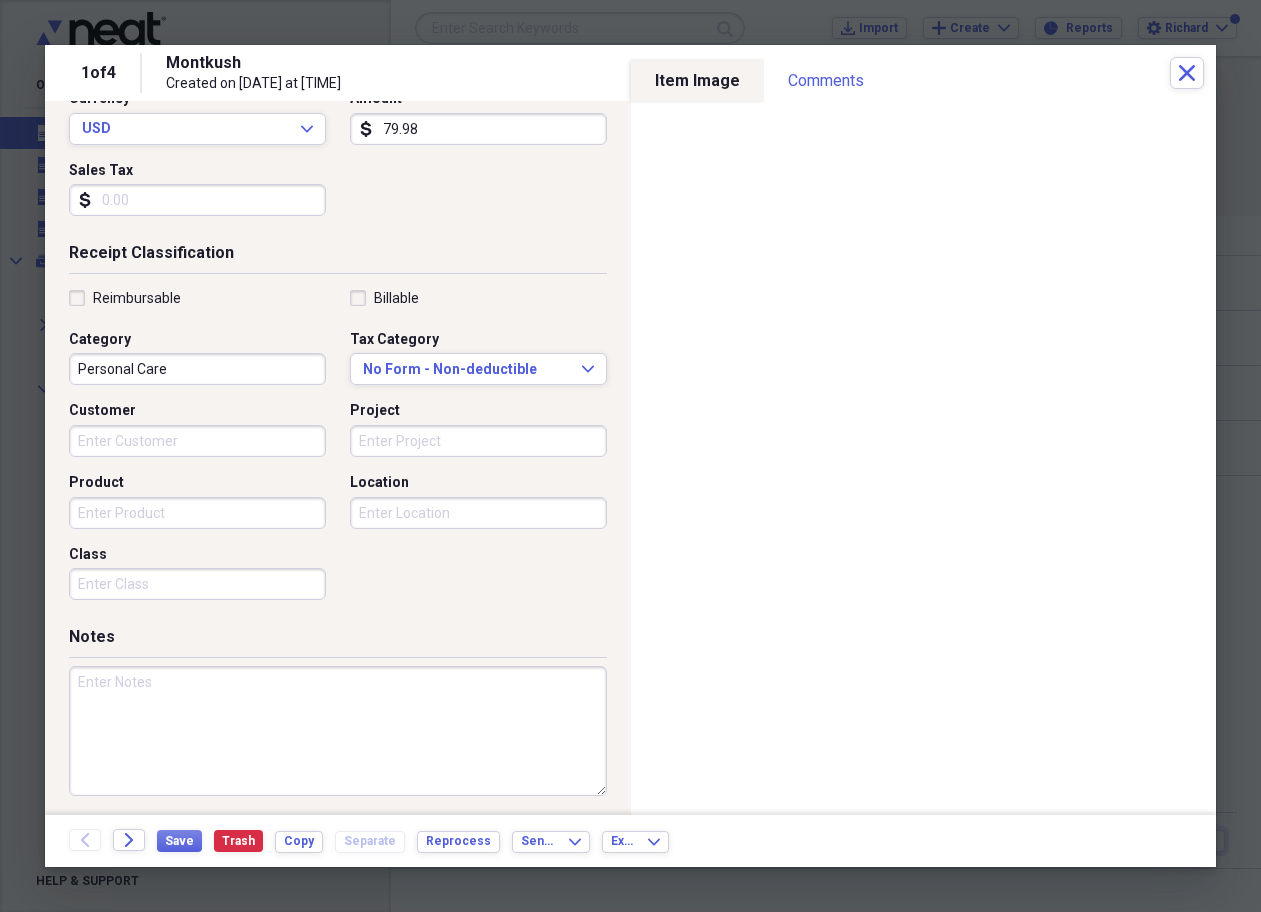 click at bounding box center (338, 731) 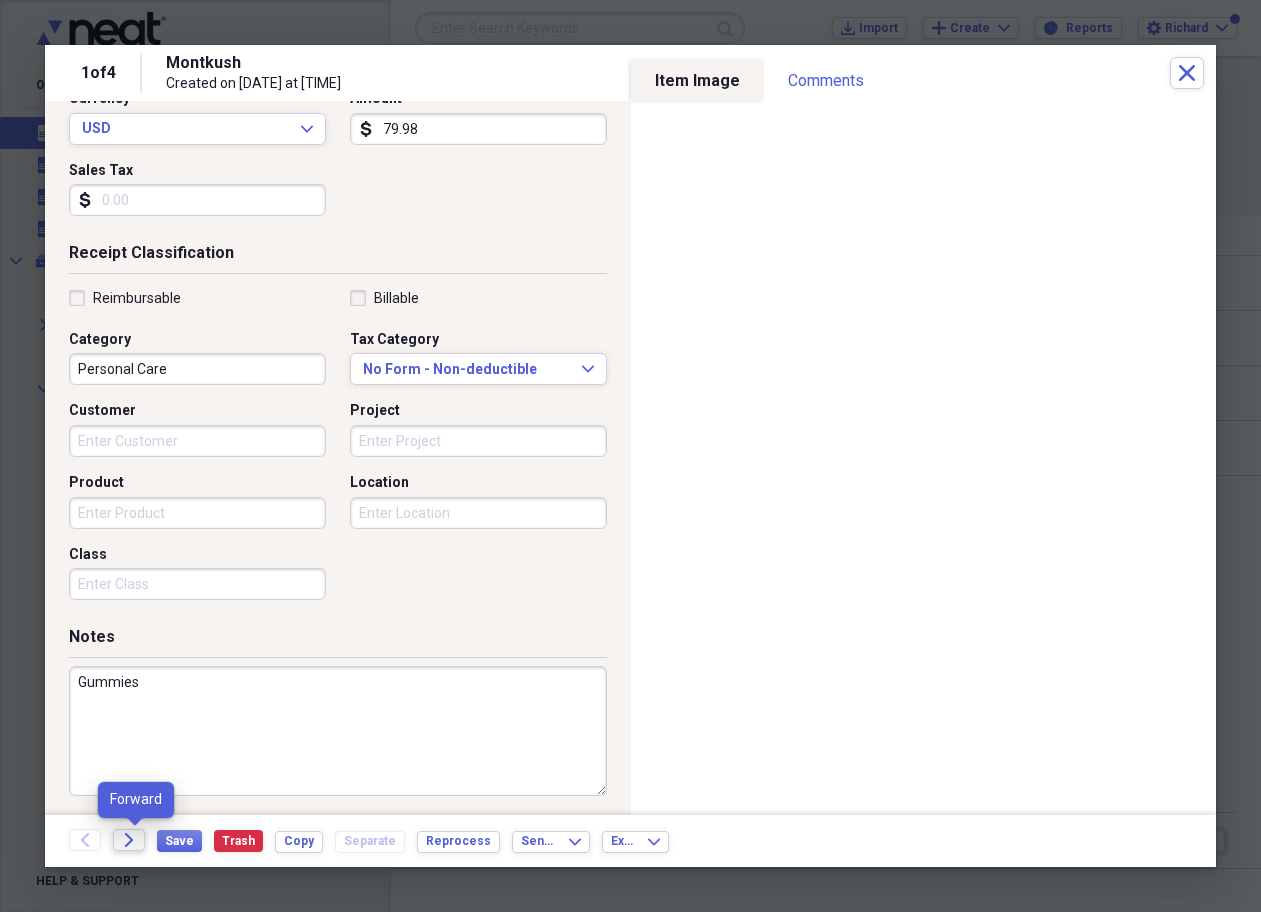 type on "Gummies" 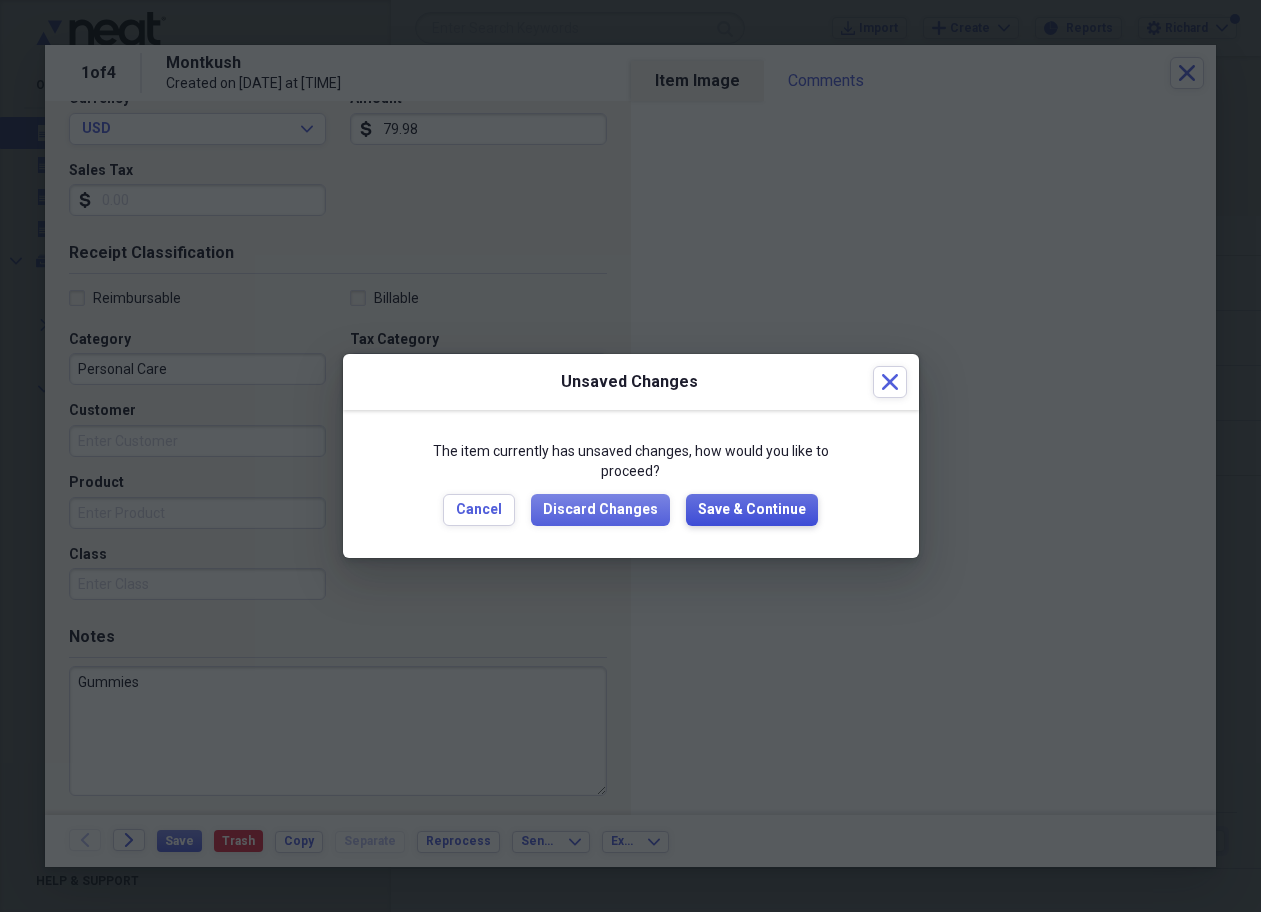 click on "Save & Continue" at bounding box center [752, 510] 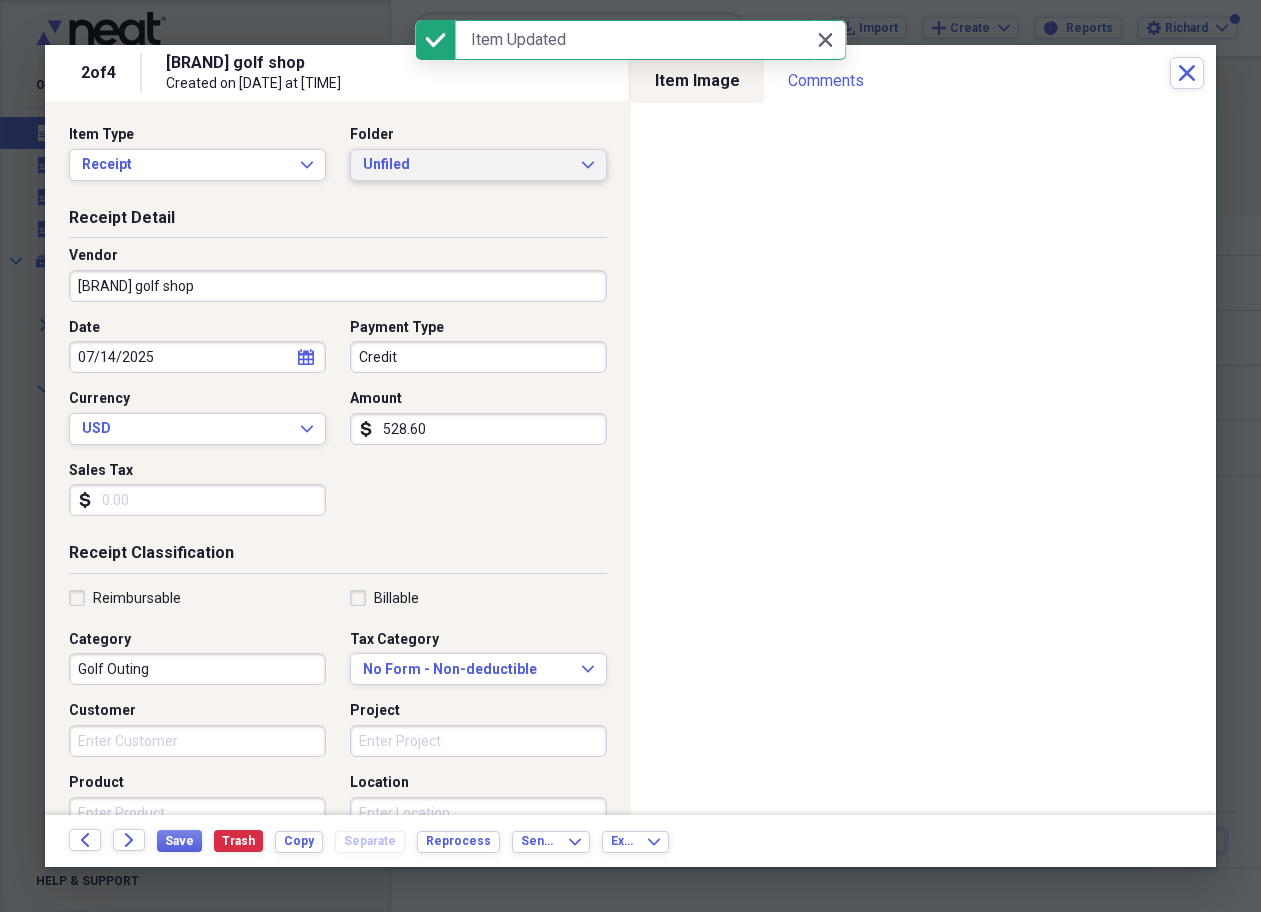 click on "Expand" 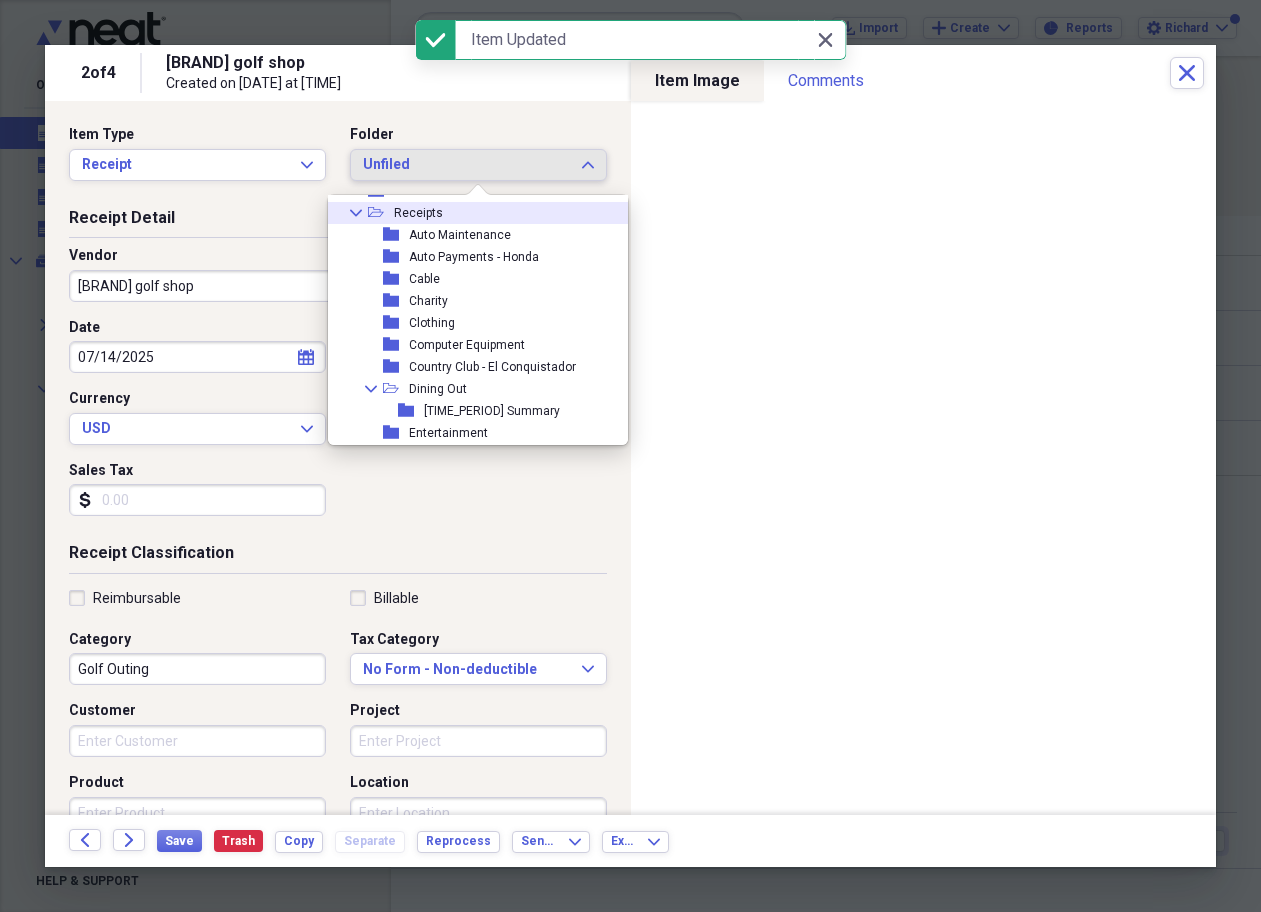 scroll, scrollTop: 121, scrollLeft: 0, axis: vertical 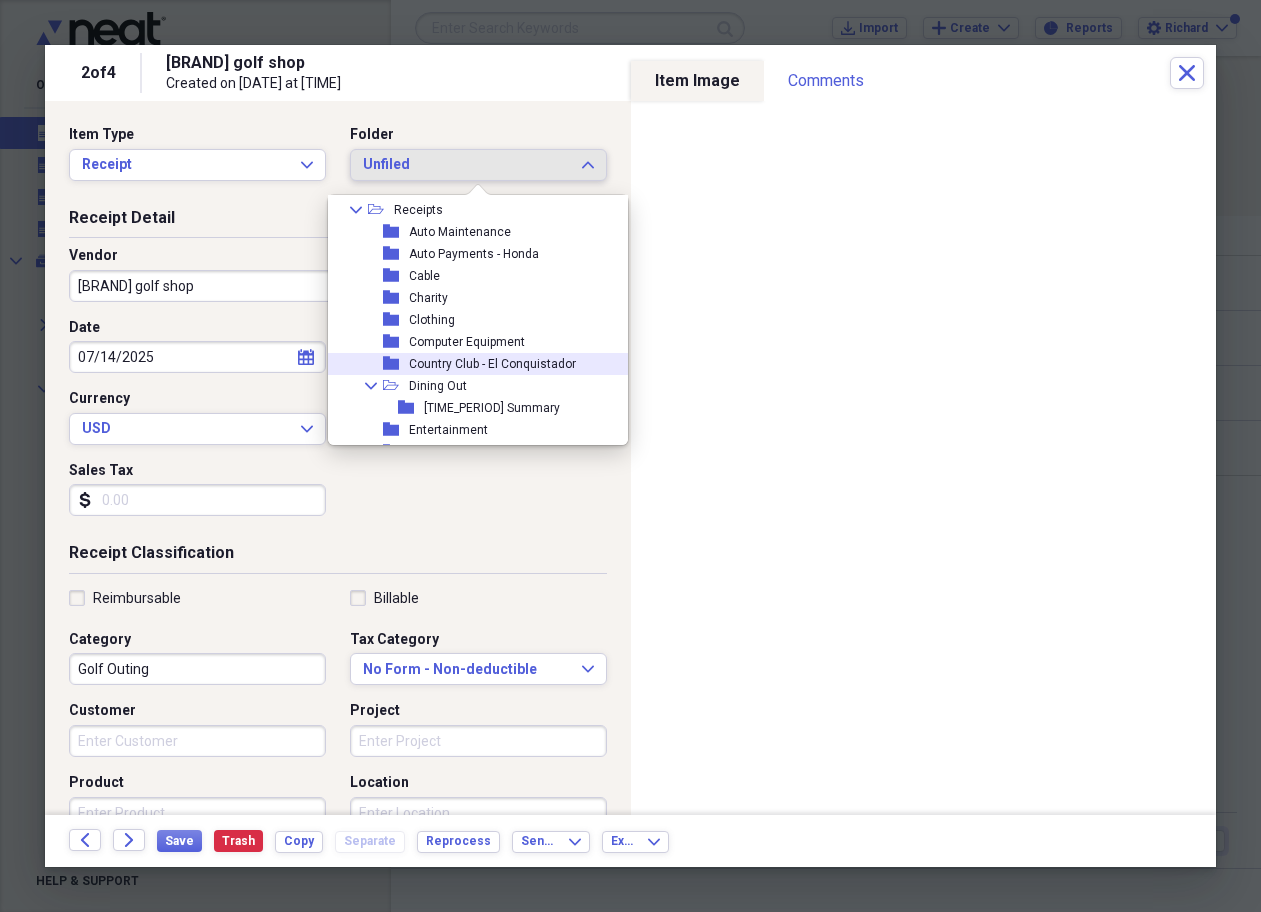 click on "folder" 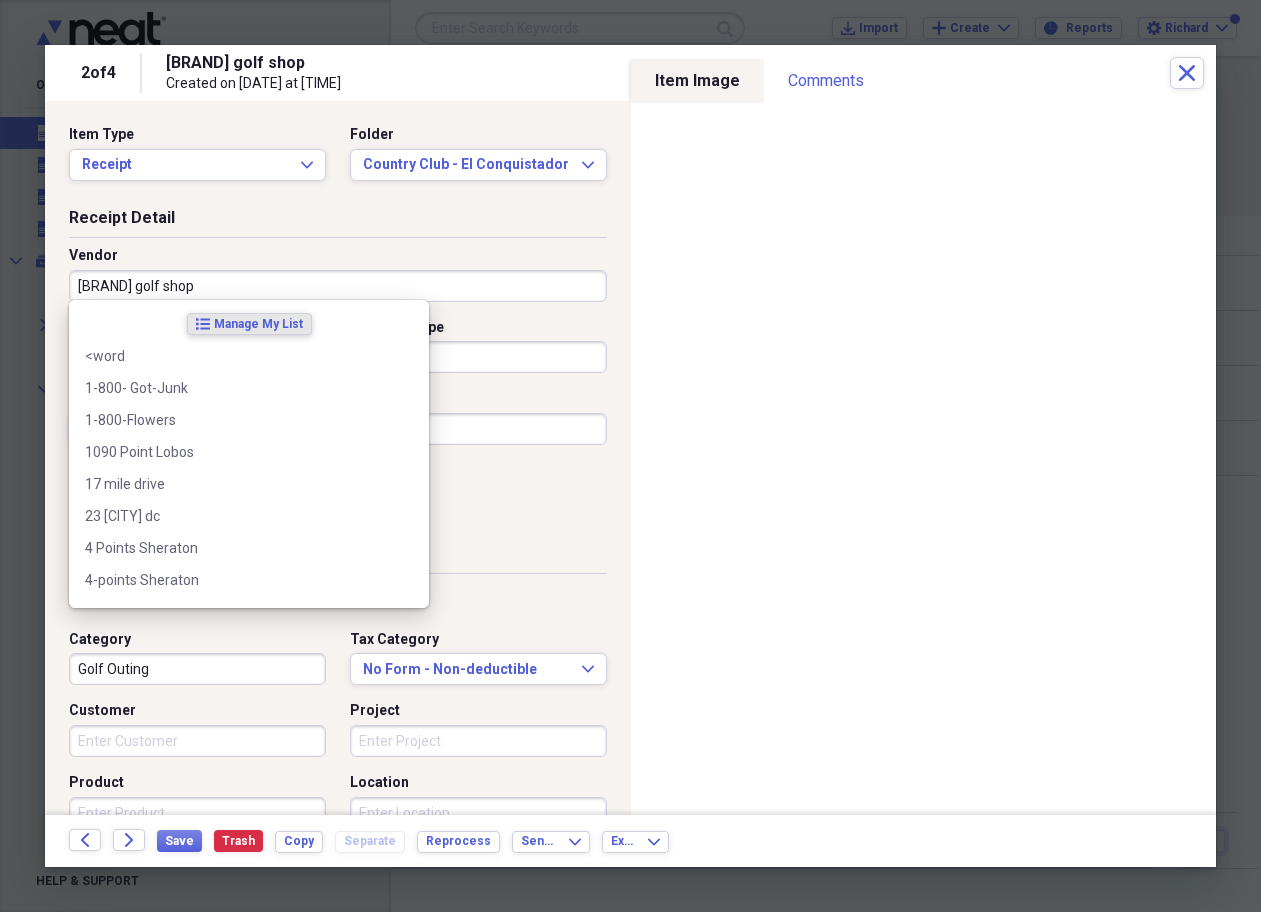 click on "[BRAND] golf shop" at bounding box center [338, 286] 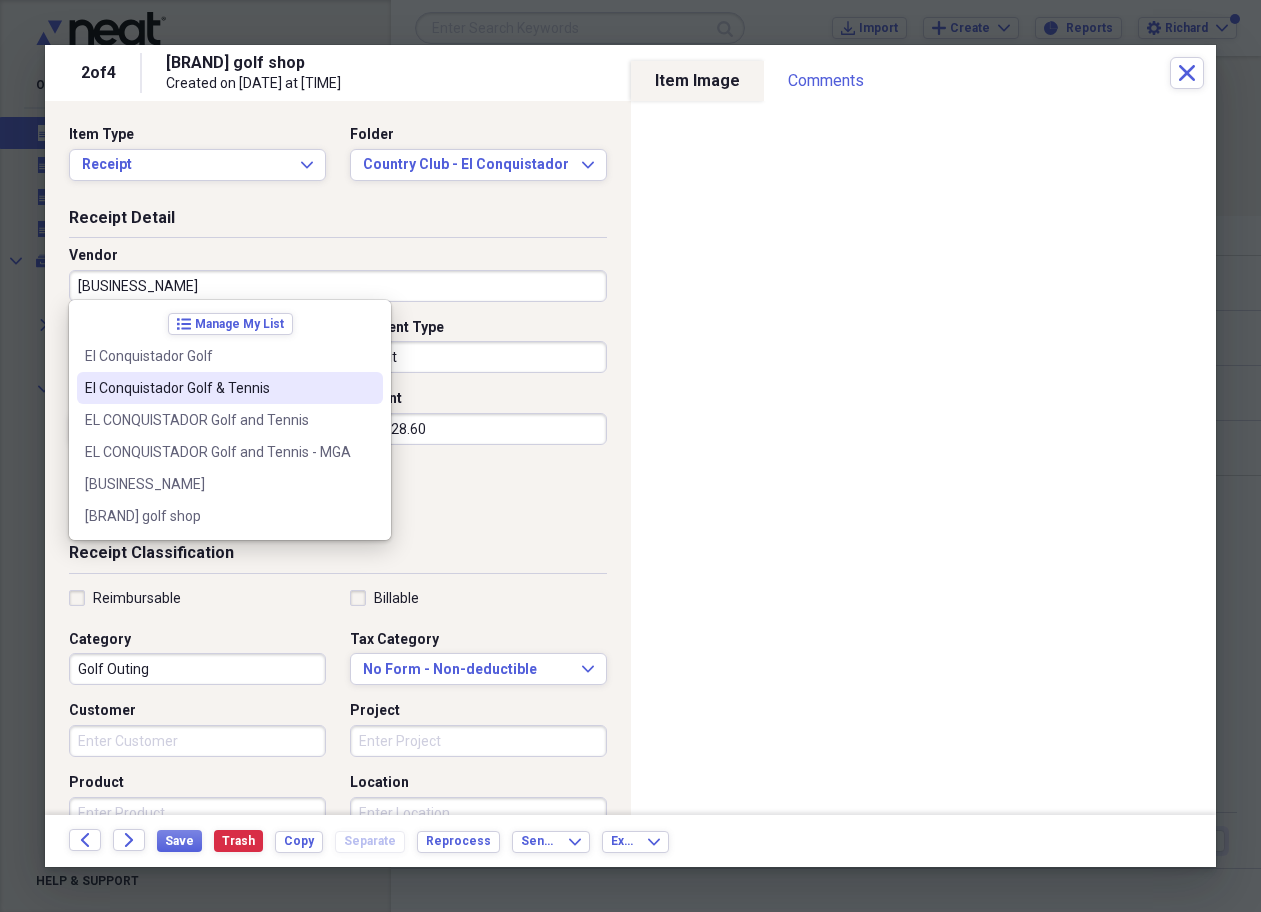 click on "El Conquistador Golf & Tennis" at bounding box center [218, 388] 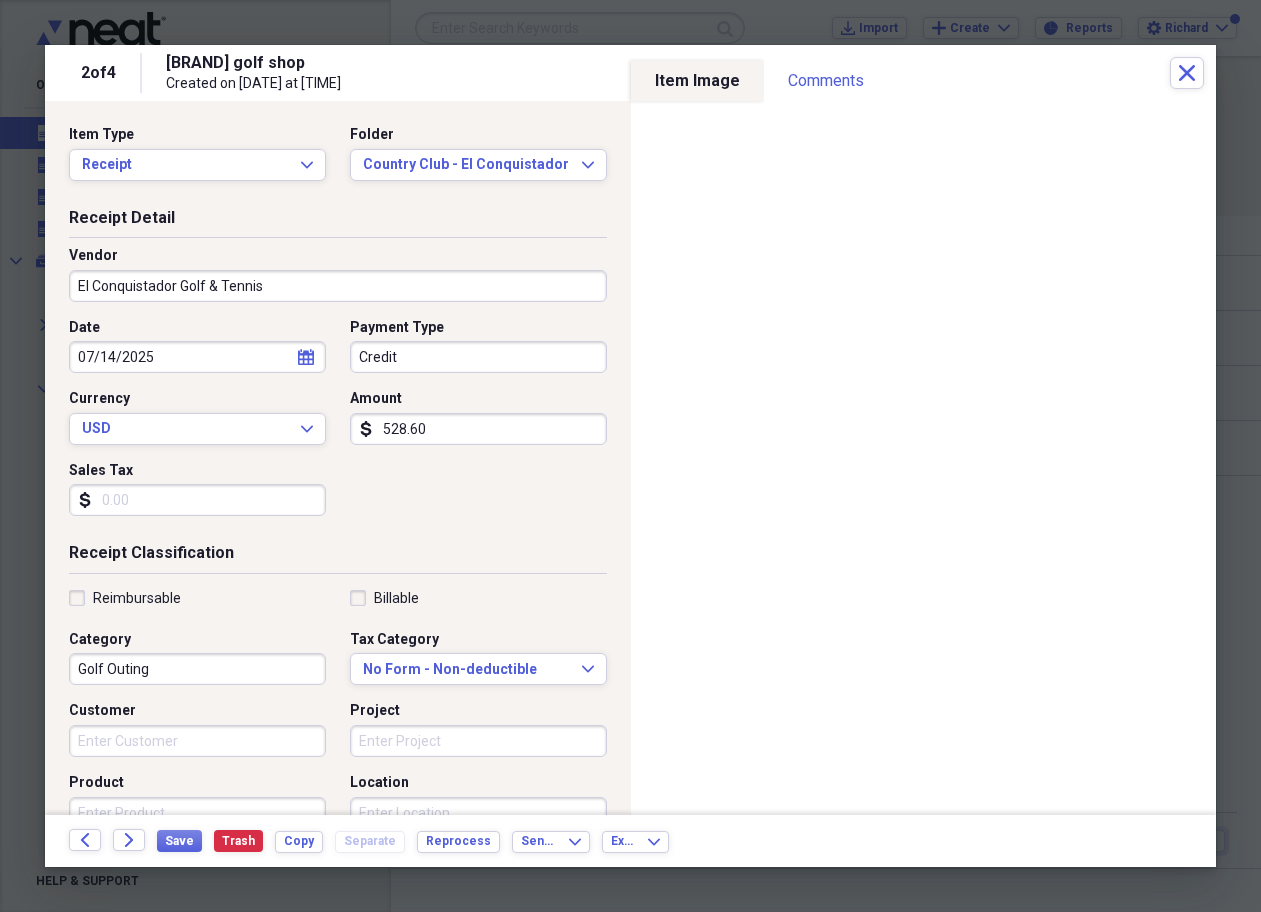 select on "6" 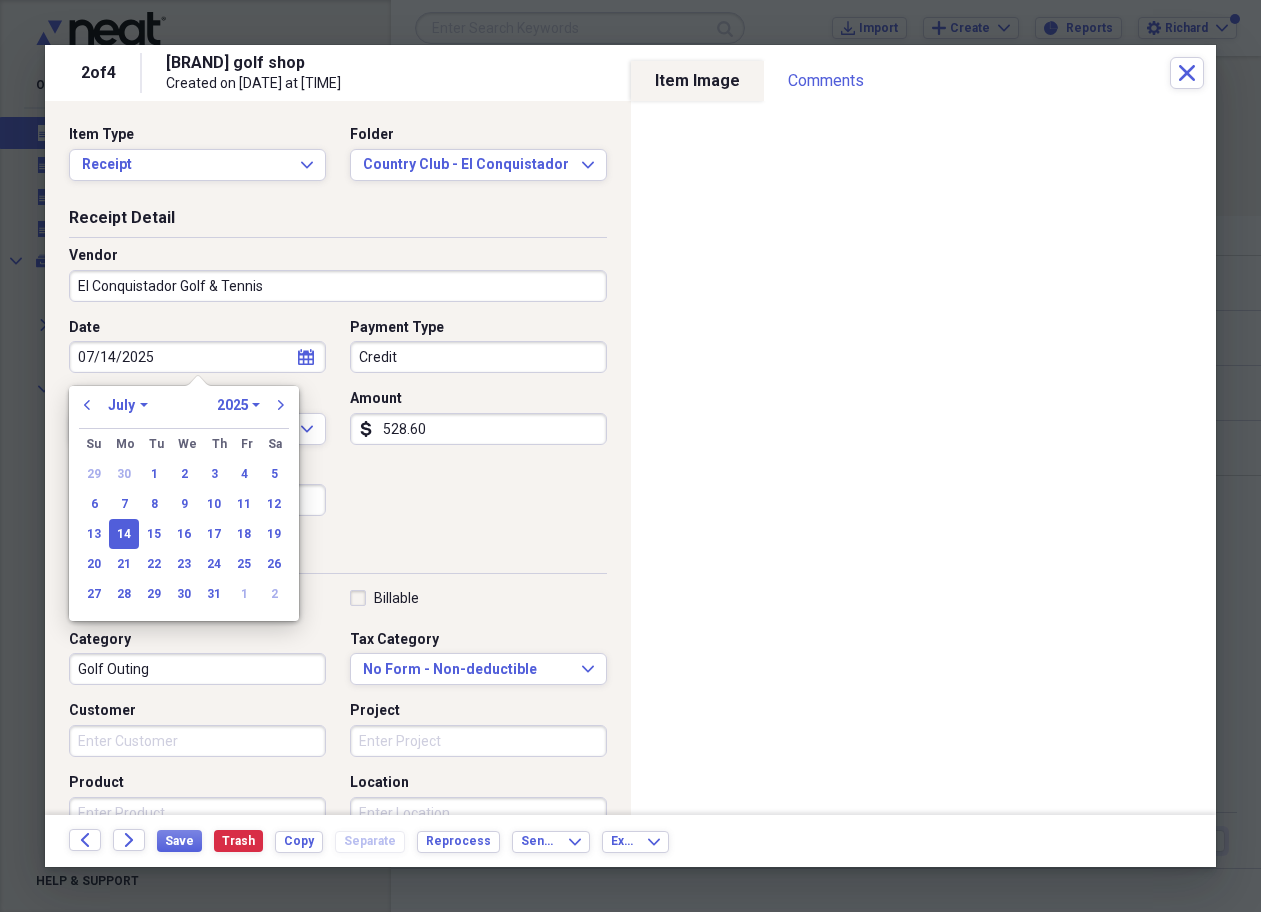 click on "07/14/2025" at bounding box center [197, 357] 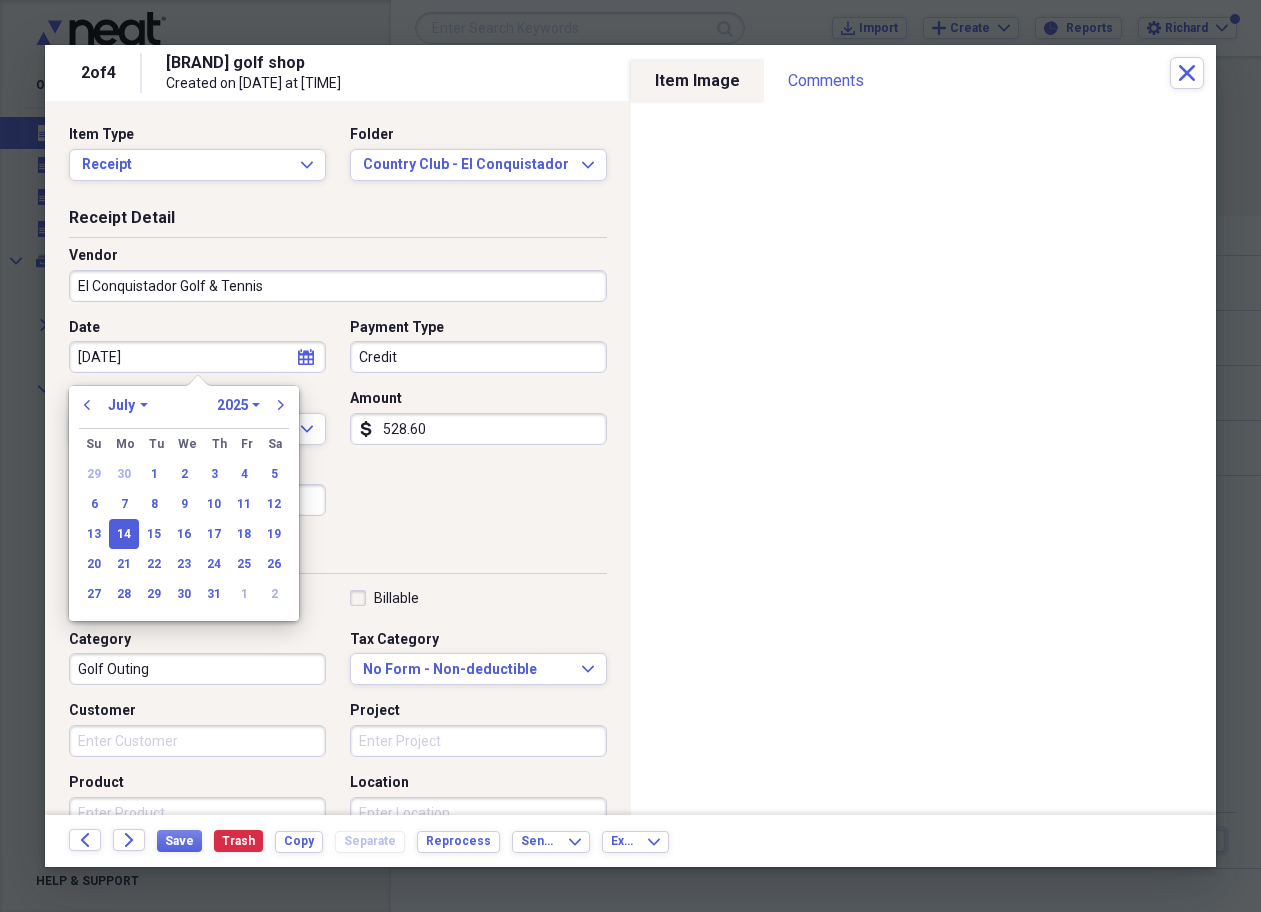 type on "08/14/2025" 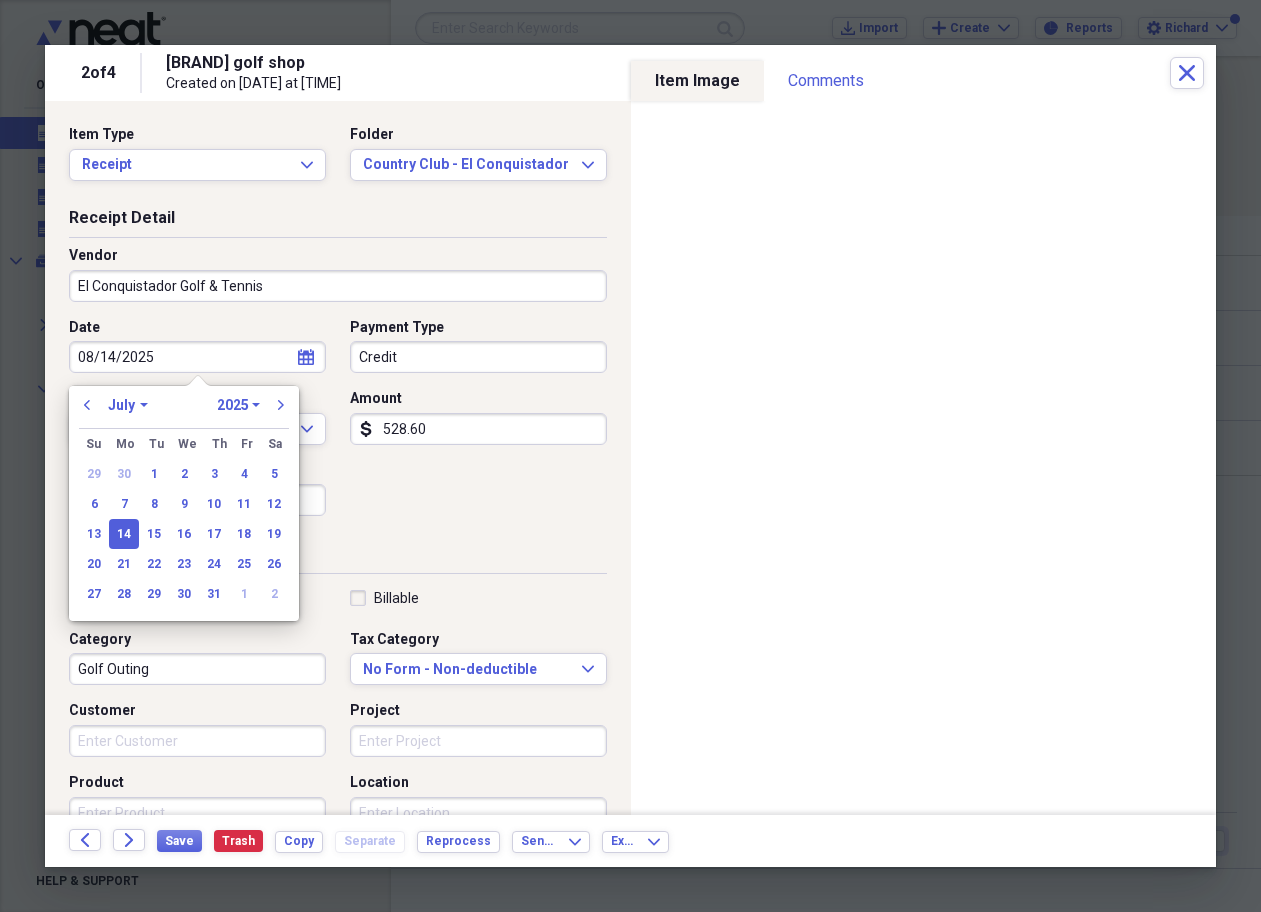 select on "7" 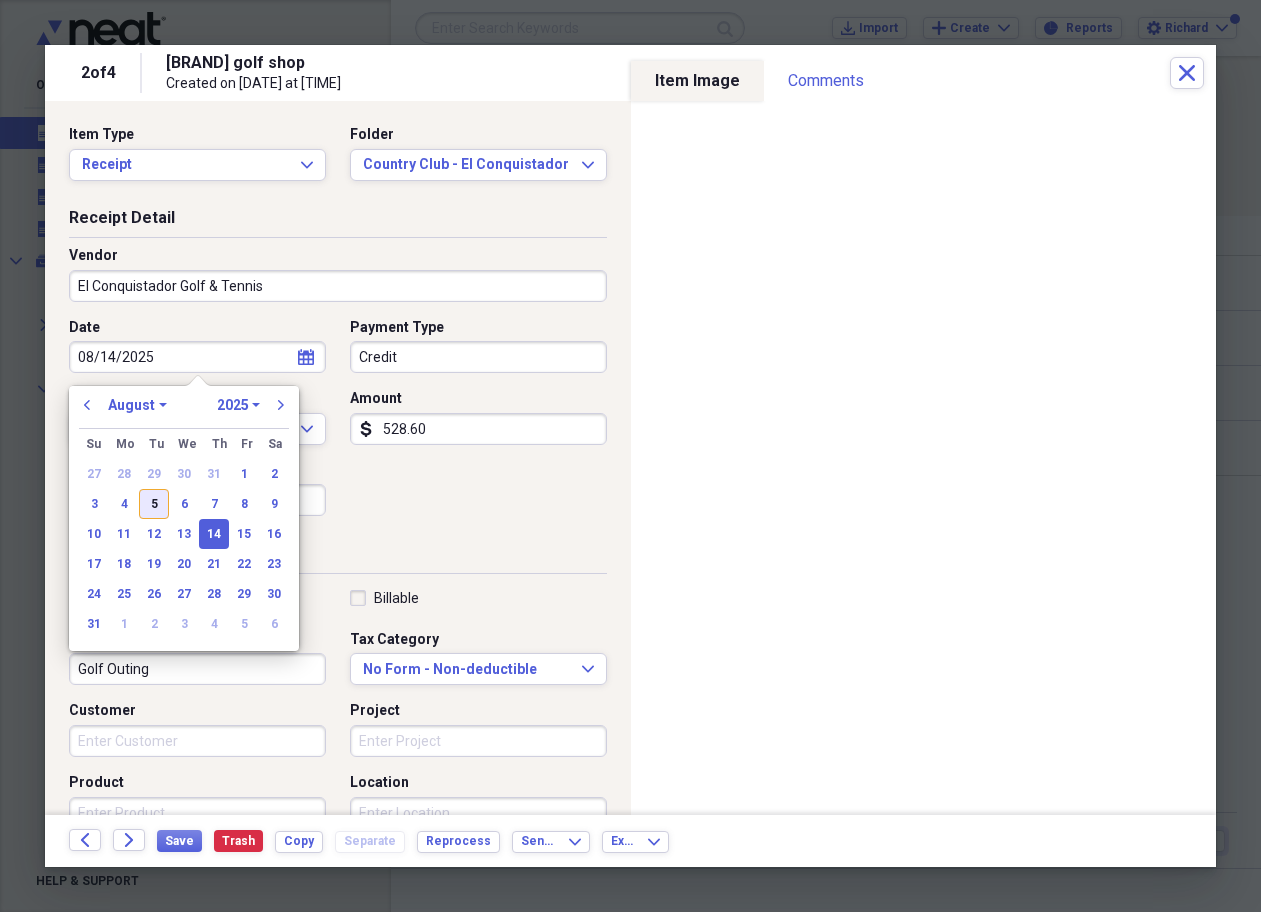 click on "5" at bounding box center [154, 504] 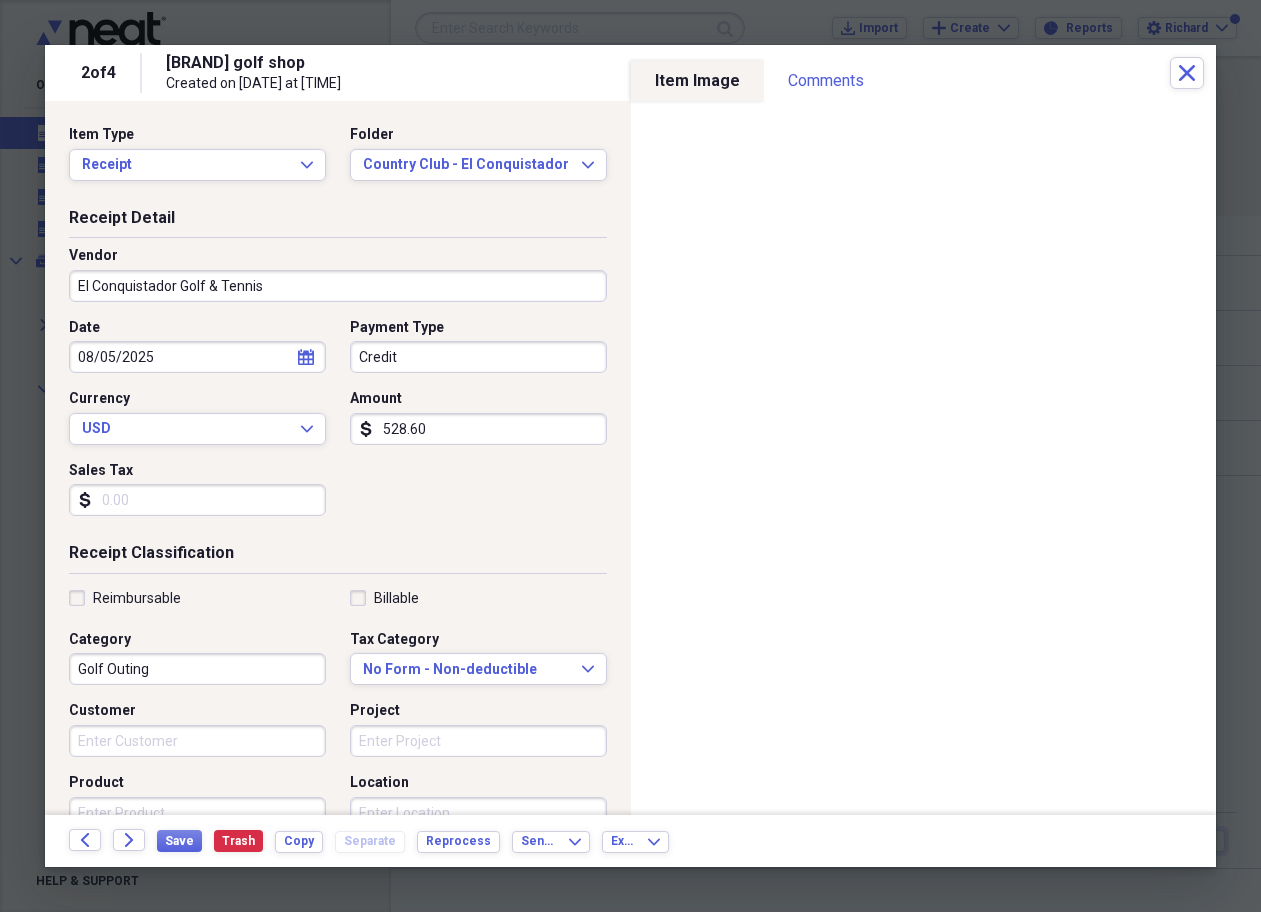 click on "calendar" 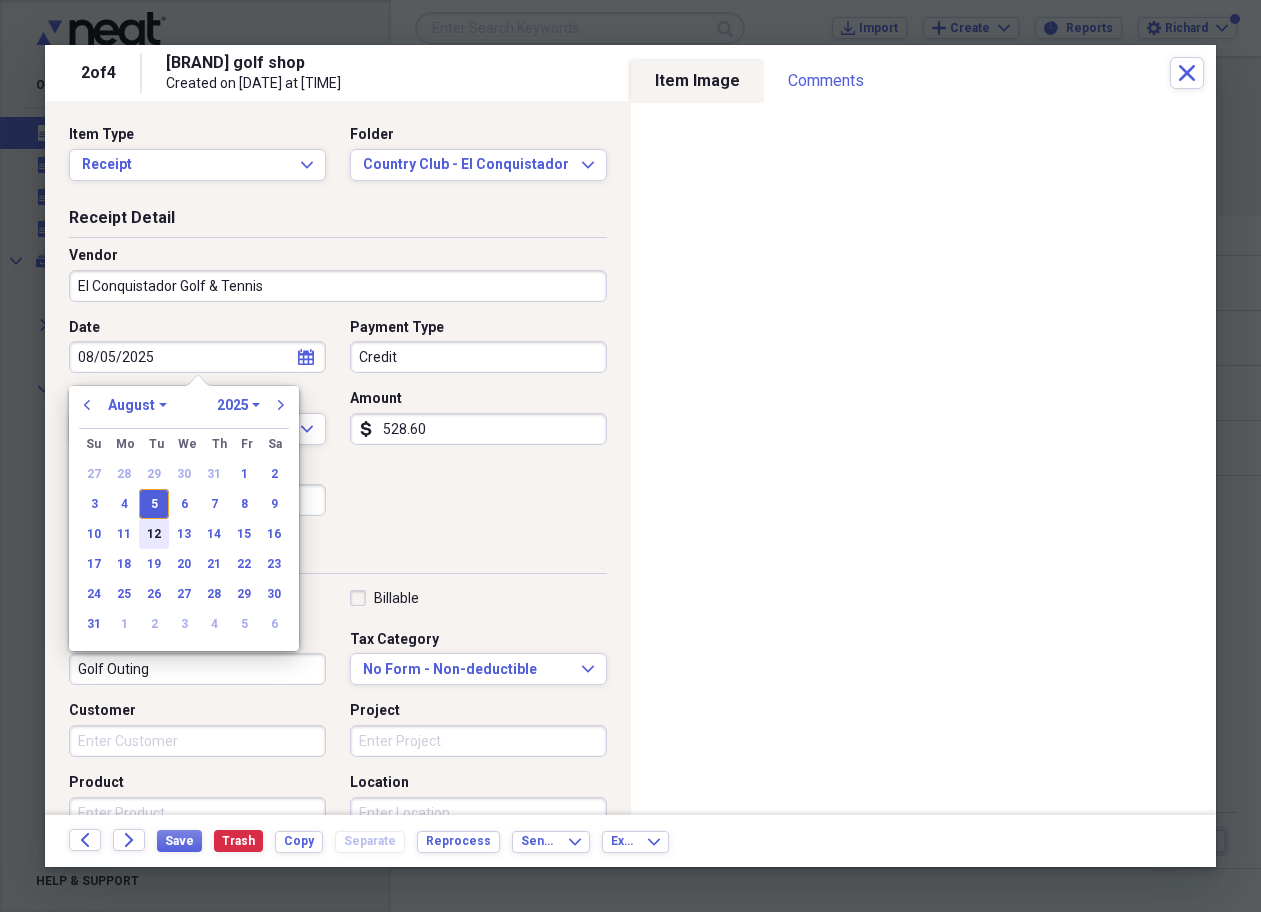 click on "12" at bounding box center [154, 534] 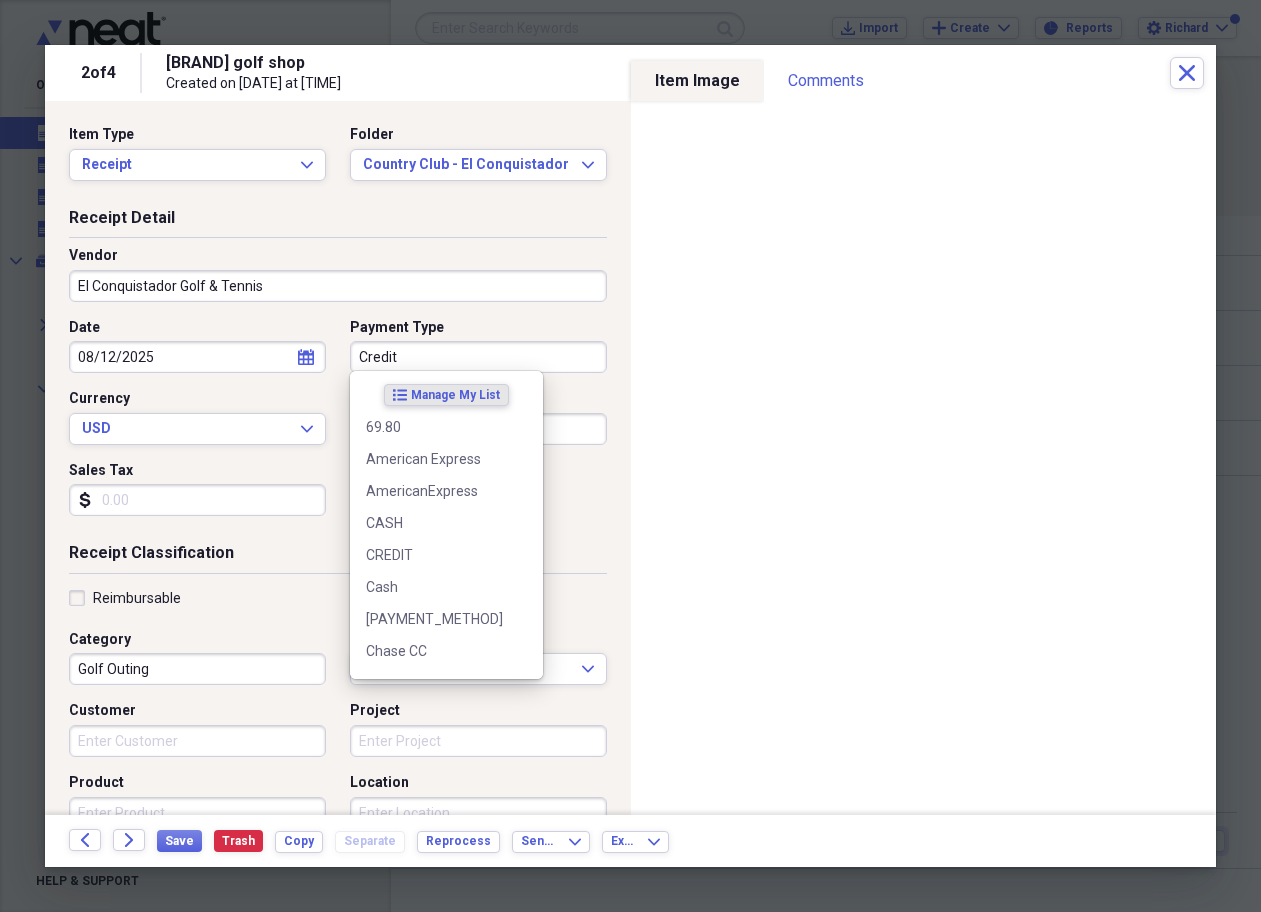 click on "Credit" at bounding box center (478, 357) 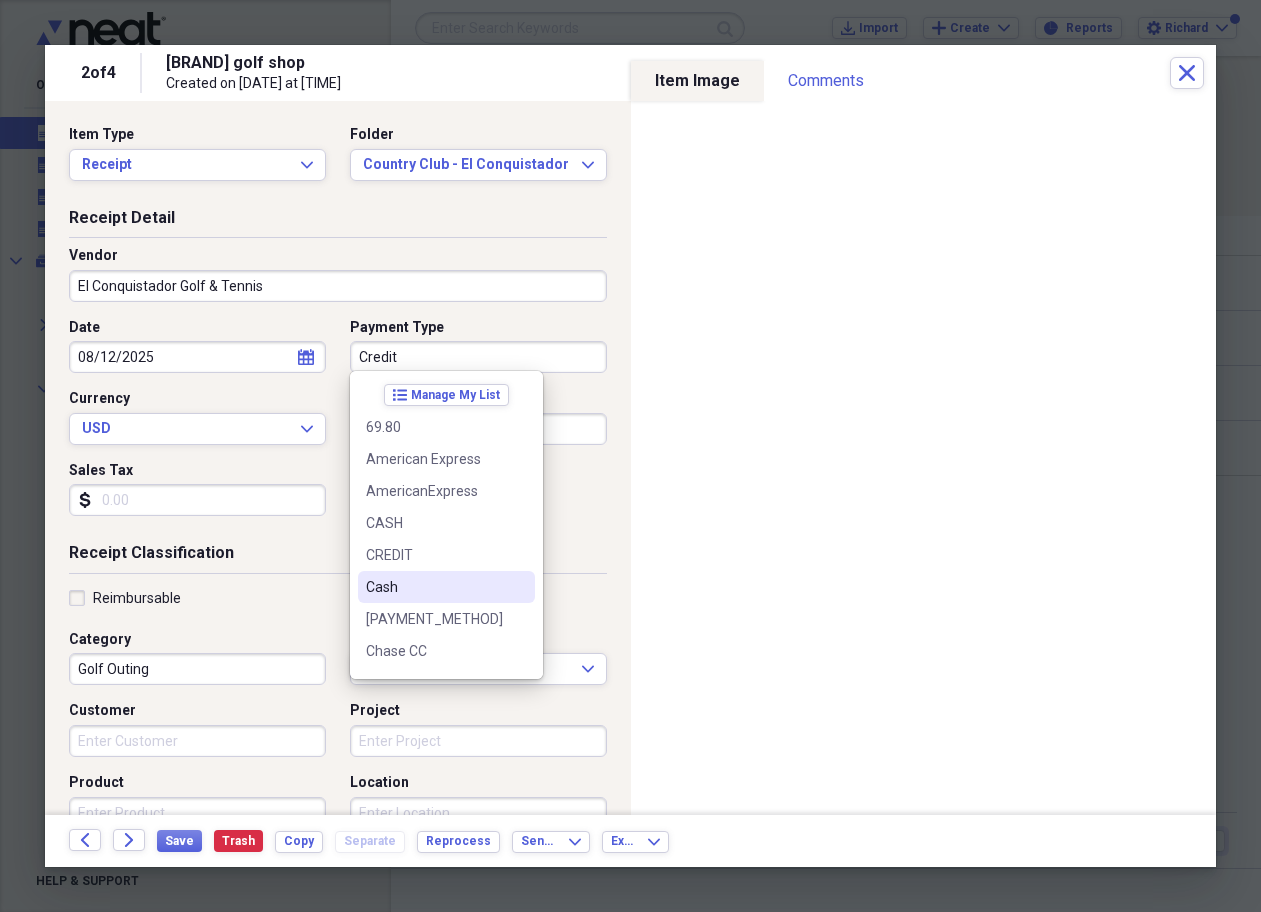 click on "Cash" at bounding box center (434, 587) 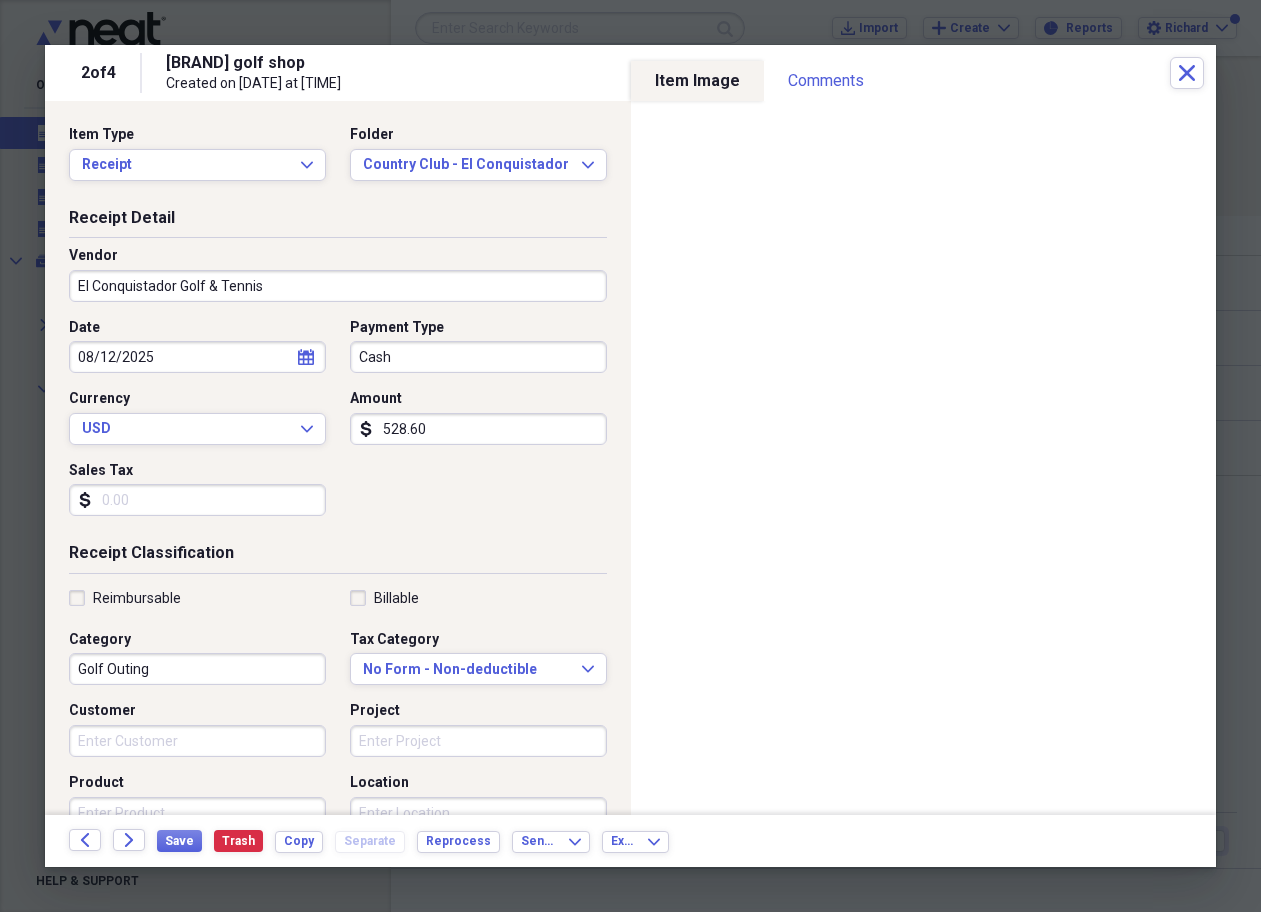 click on "528.60" at bounding box center [478, 429] 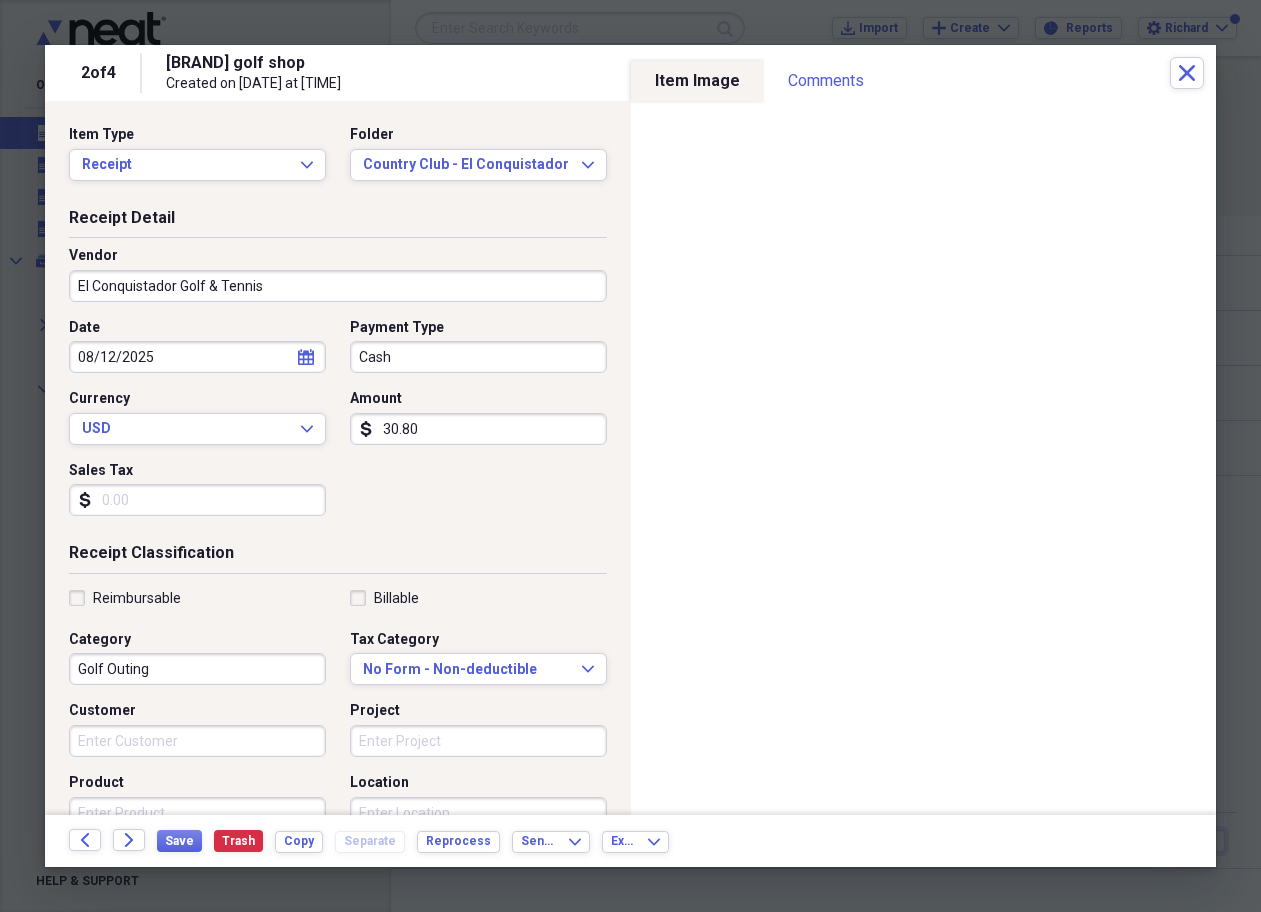 type on "308.00" 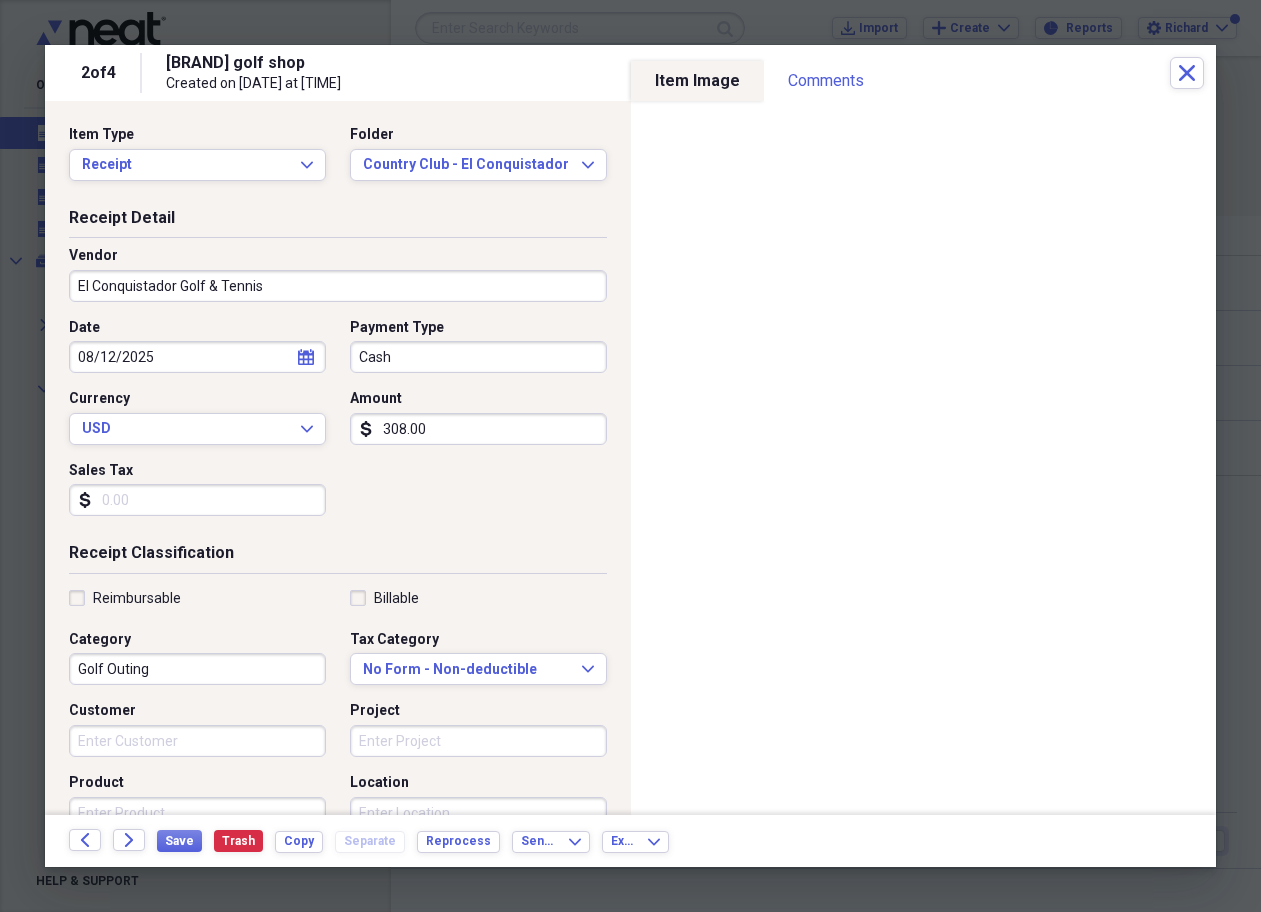 click on "Golf Outing" at bounding box center (197, 669) 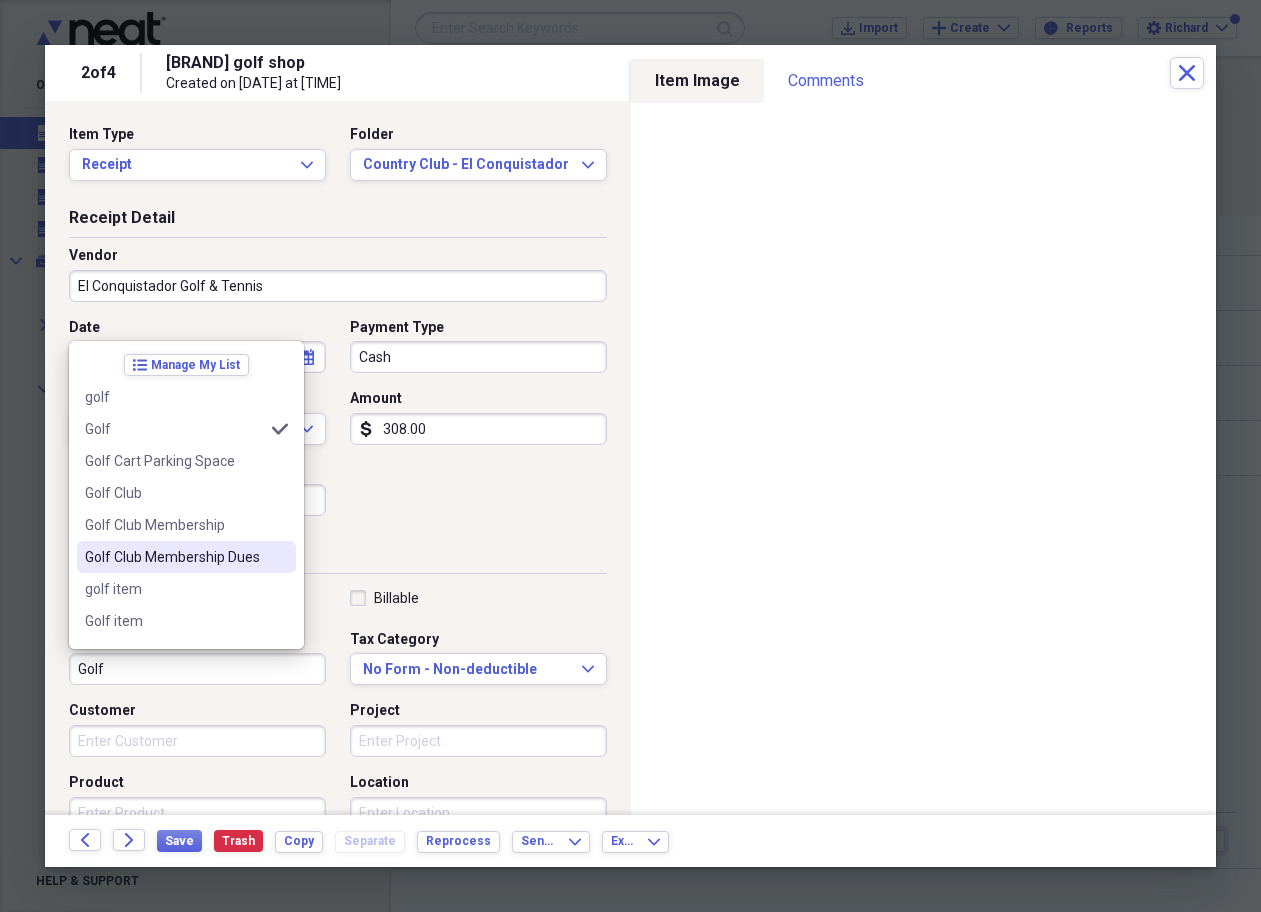 click on "Golf Club Membership Dues" at bounding box center (174, 557) 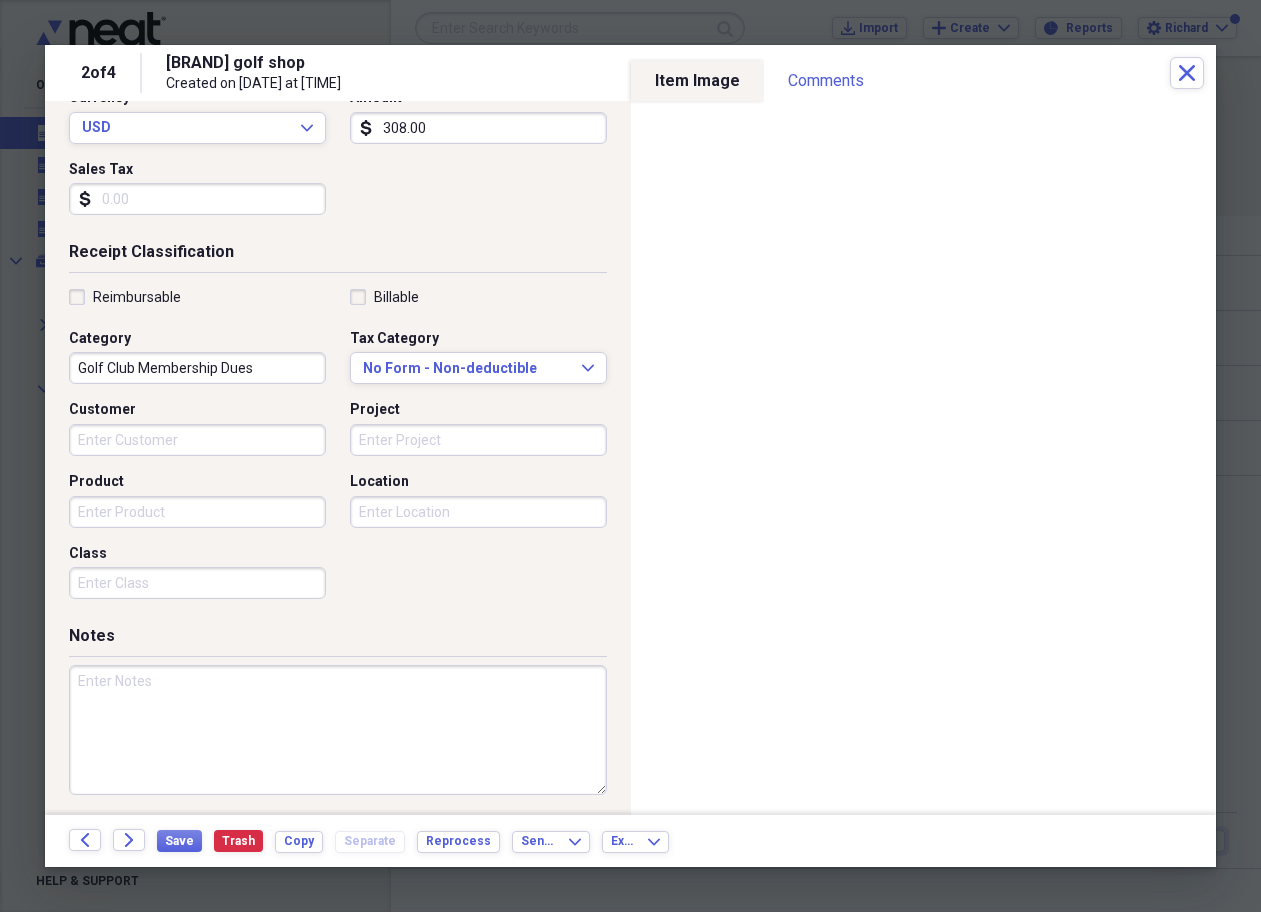 scroll, scrollTop: 300, scrollLeft: 0, axis: vertical 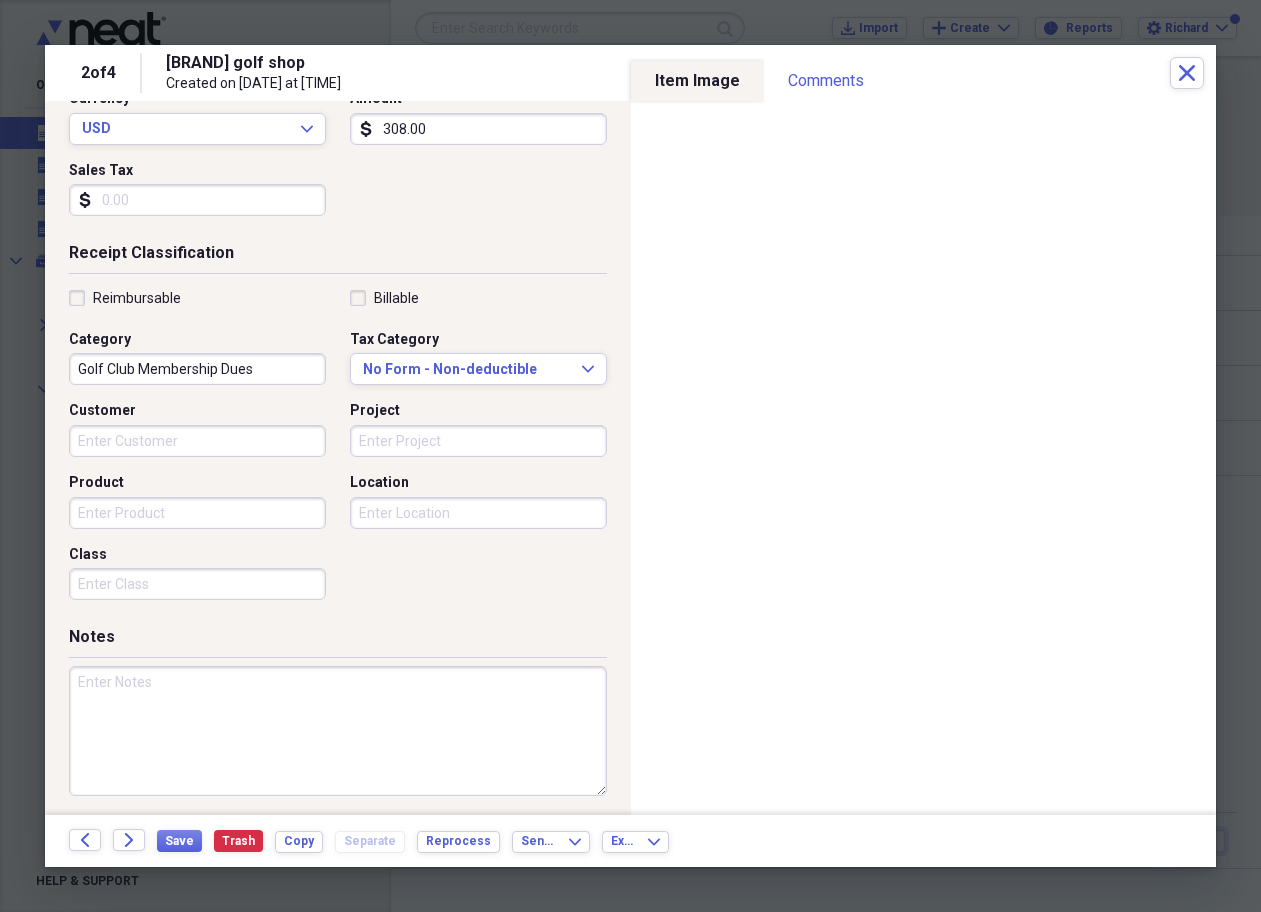 click at bounding box center [338, 731] 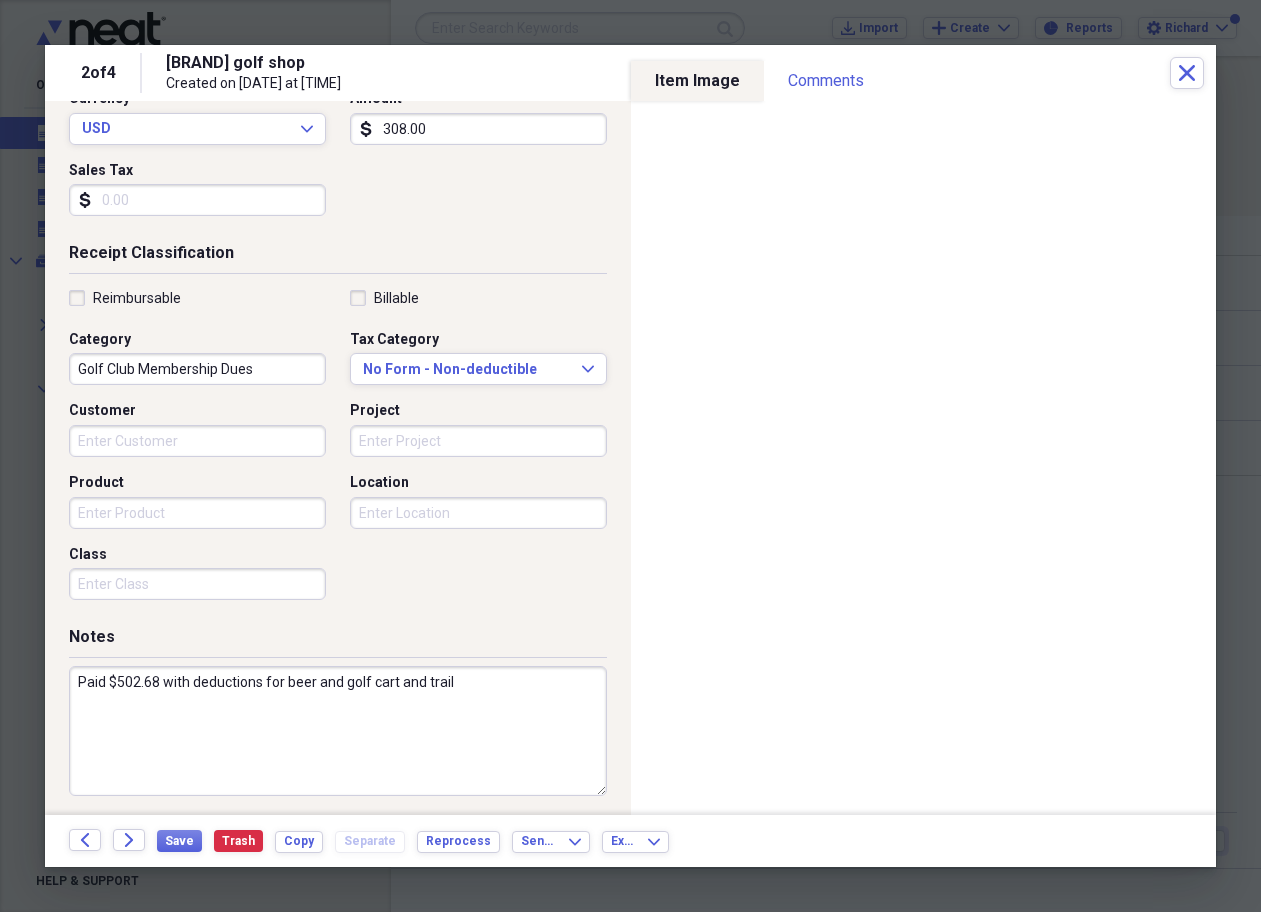 click on "Paid $502.68 with deductions for beer and golf cart and trail" at bounding box center (338, 731) 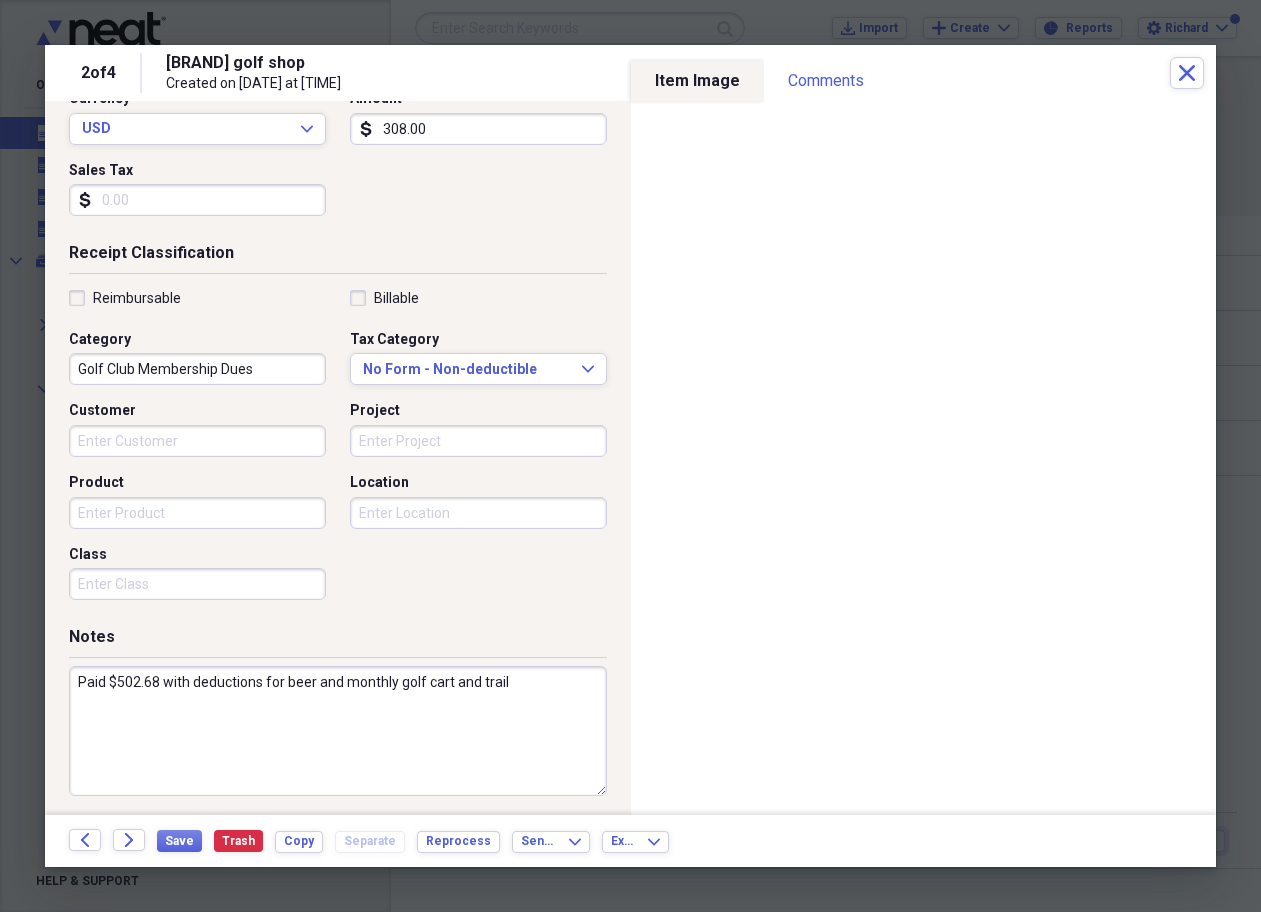 click on "Paid $502.68 with deductions for beer and monthly golf cart and trail" at bounding box center (338, 731) 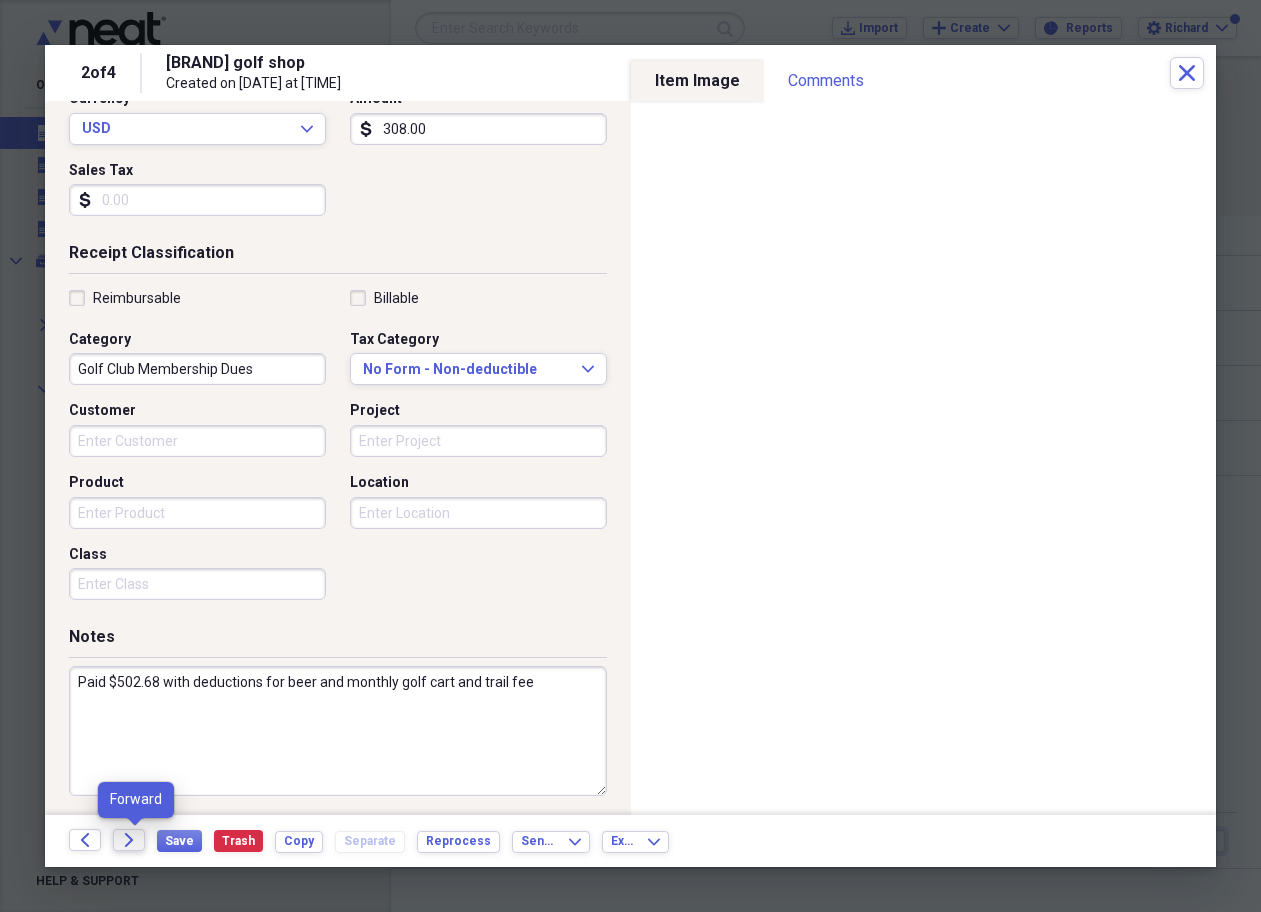 type on "Paid $502.68 with deductions for beer and monthly golf cart and trail fee" 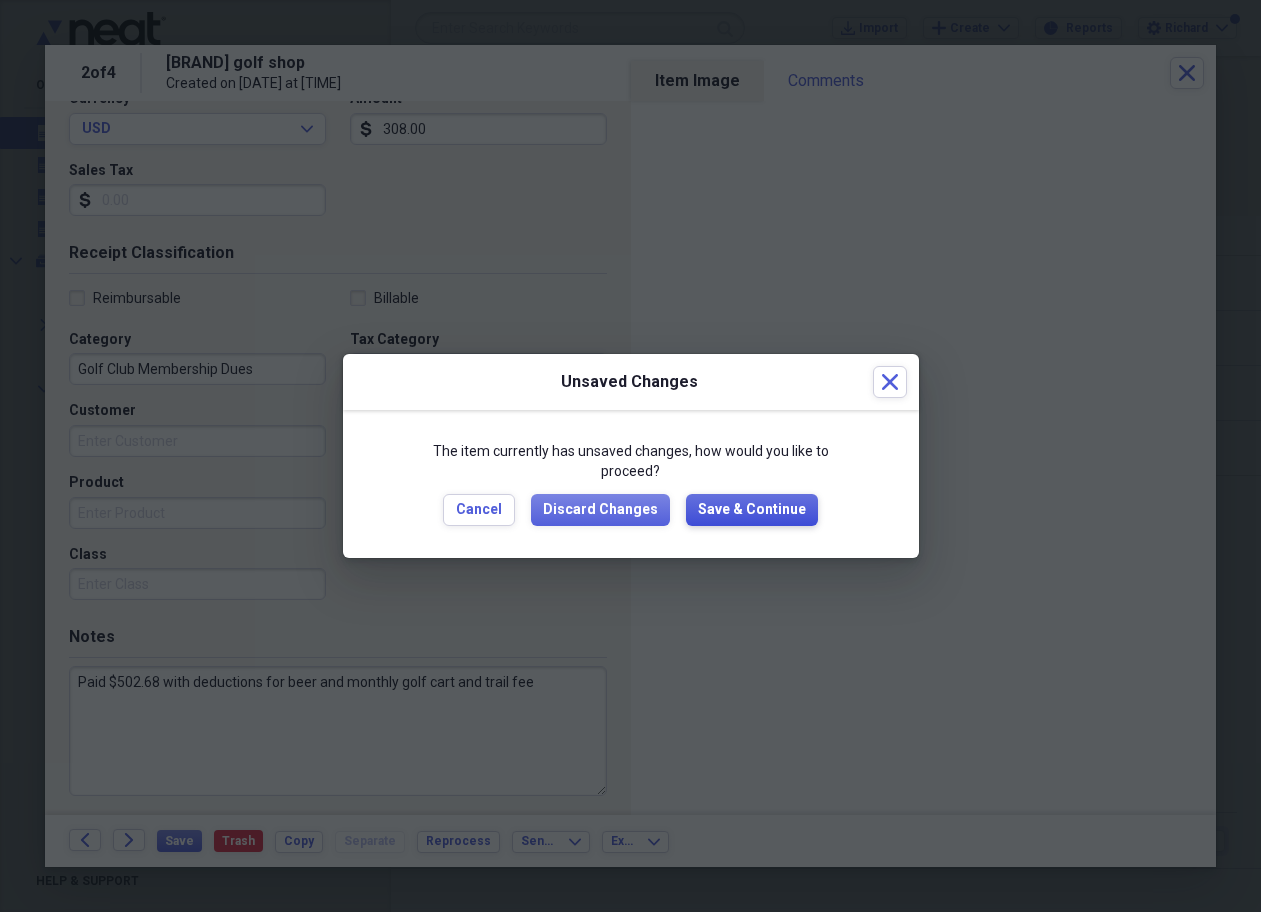 click on "Save & Continue" at bounding box center [752, 510] 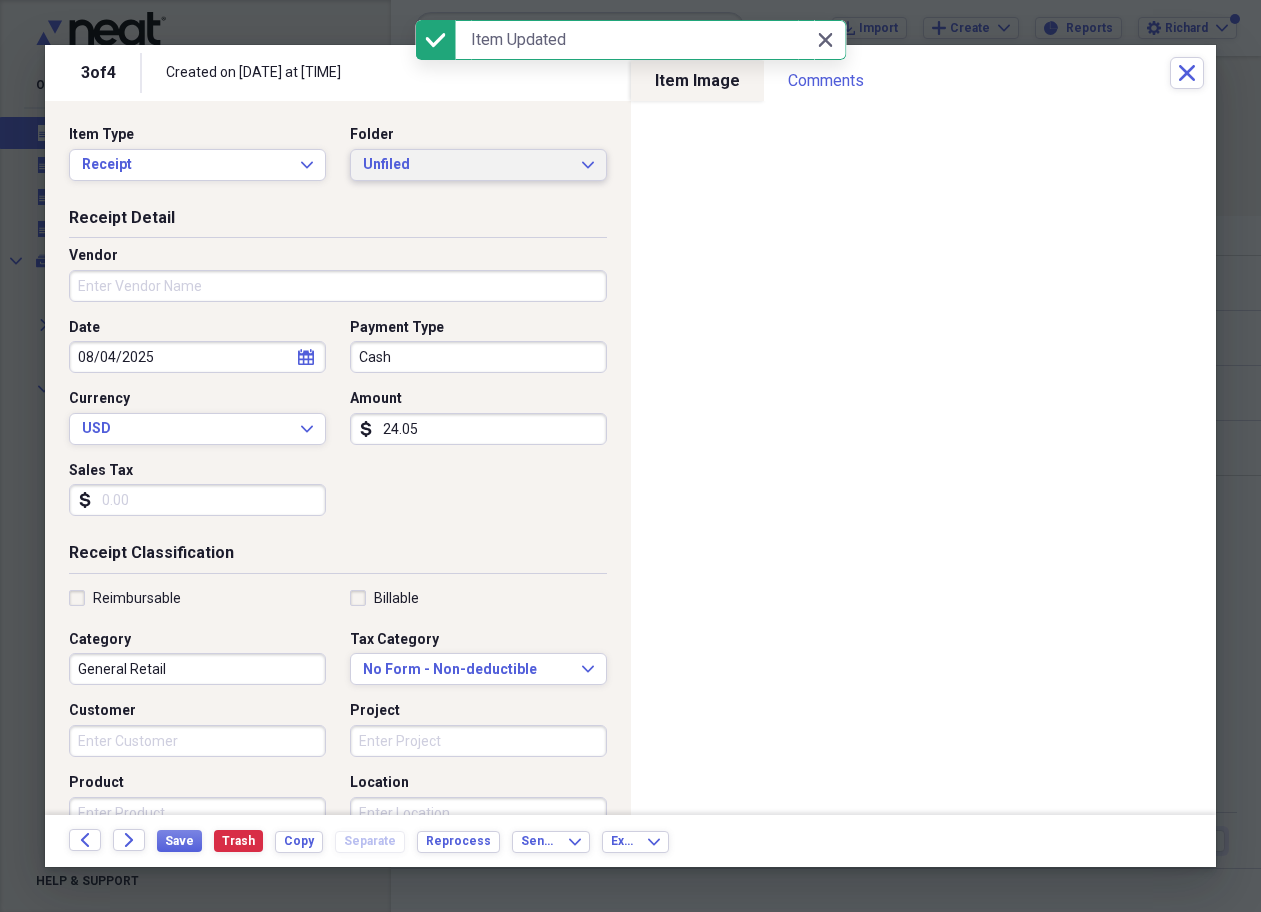 click on "Expand" 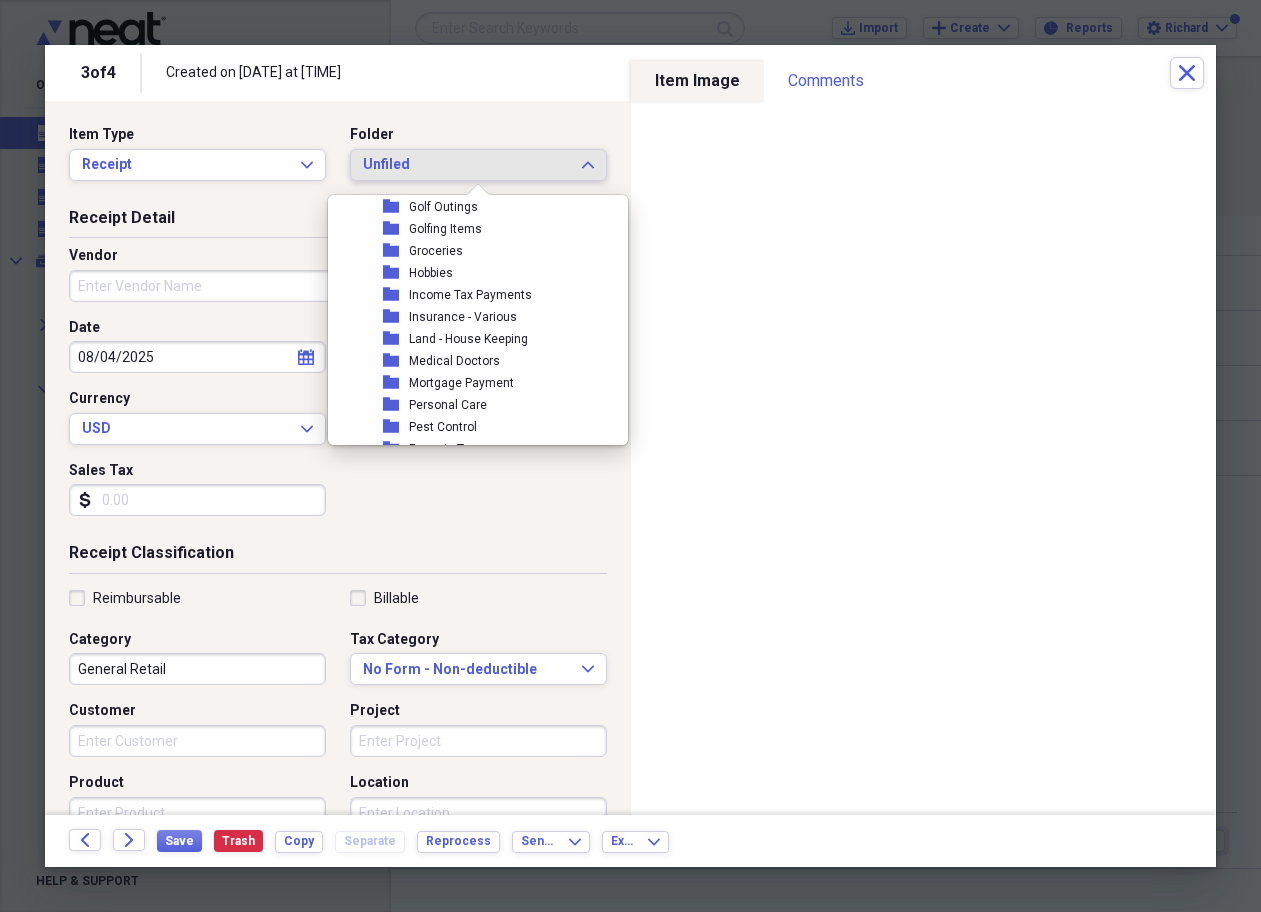 scroll, scrollTop: 436, scrollLeft: 0, axis: vertical 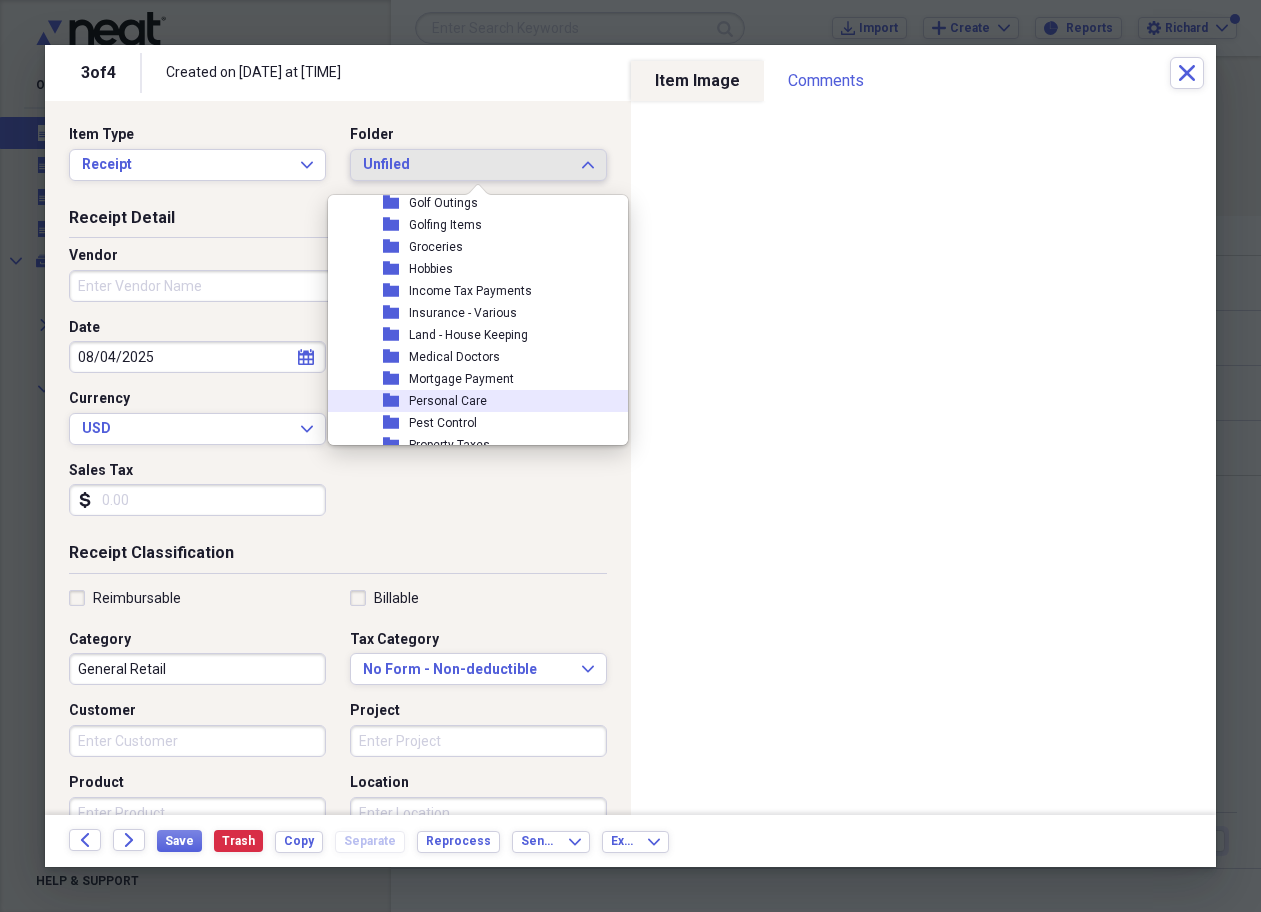 click 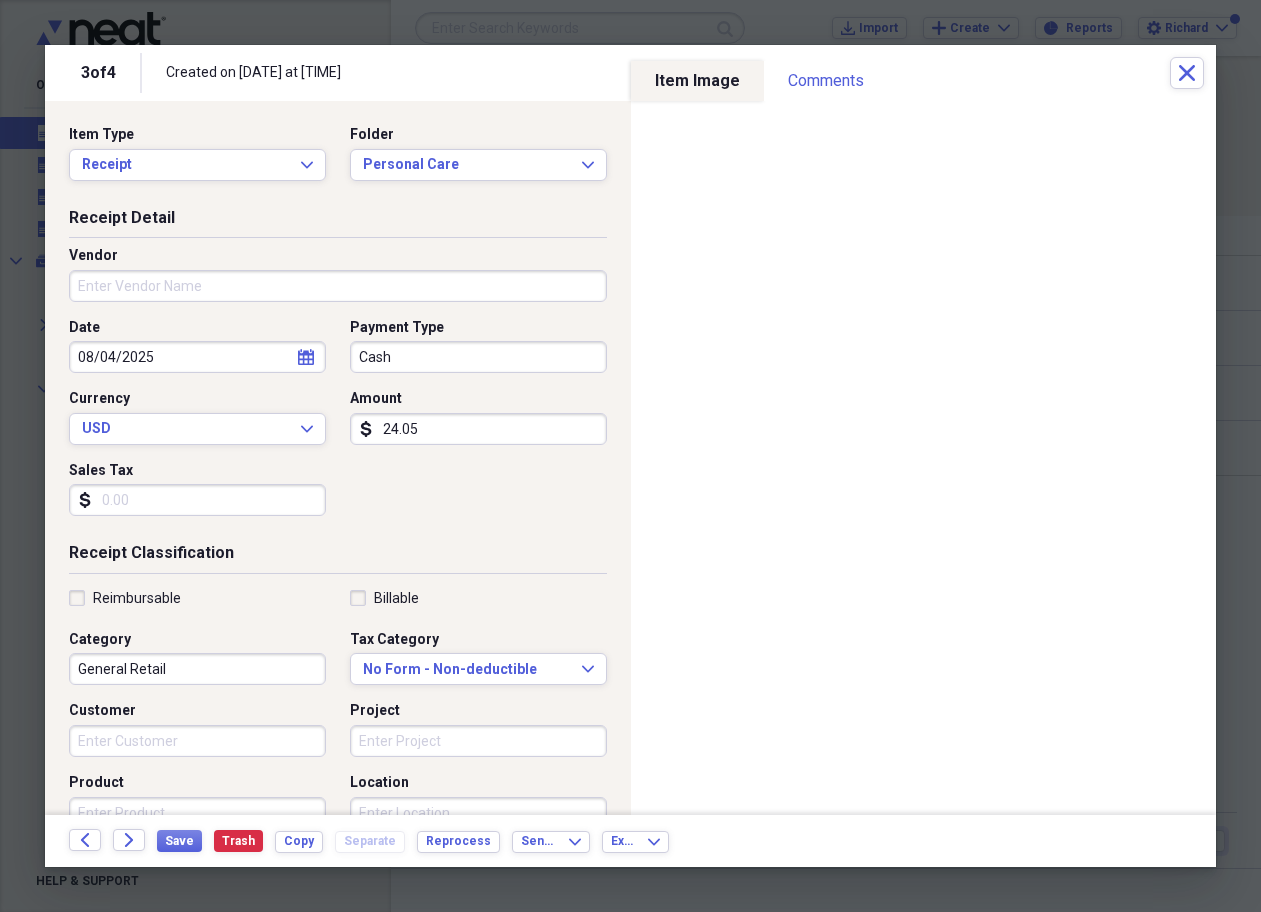click on "Vendor" at bounding box center (338, 286) 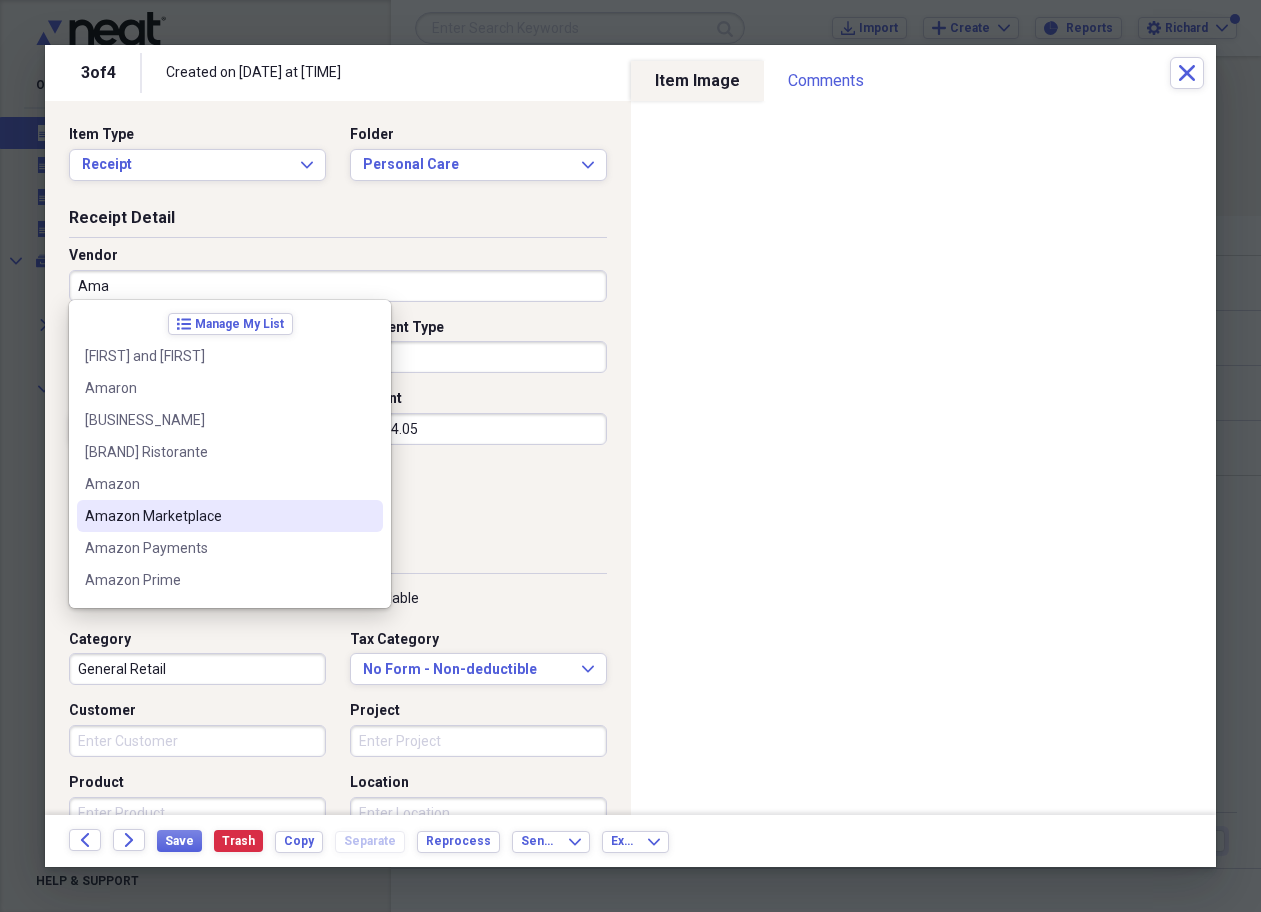 click on "Amazon Marketplace" at bounding box center (218, 516) 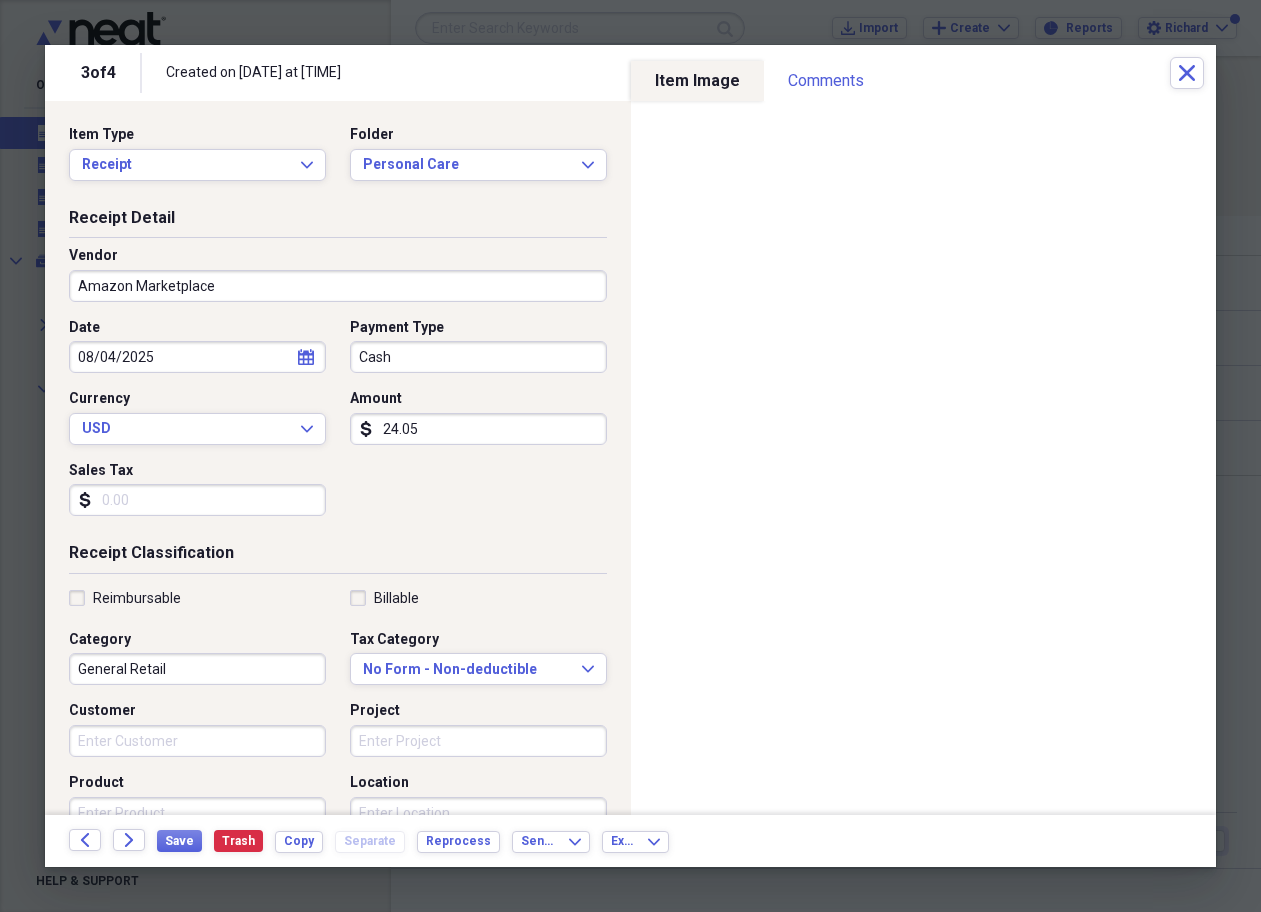 type on "Personal Care" 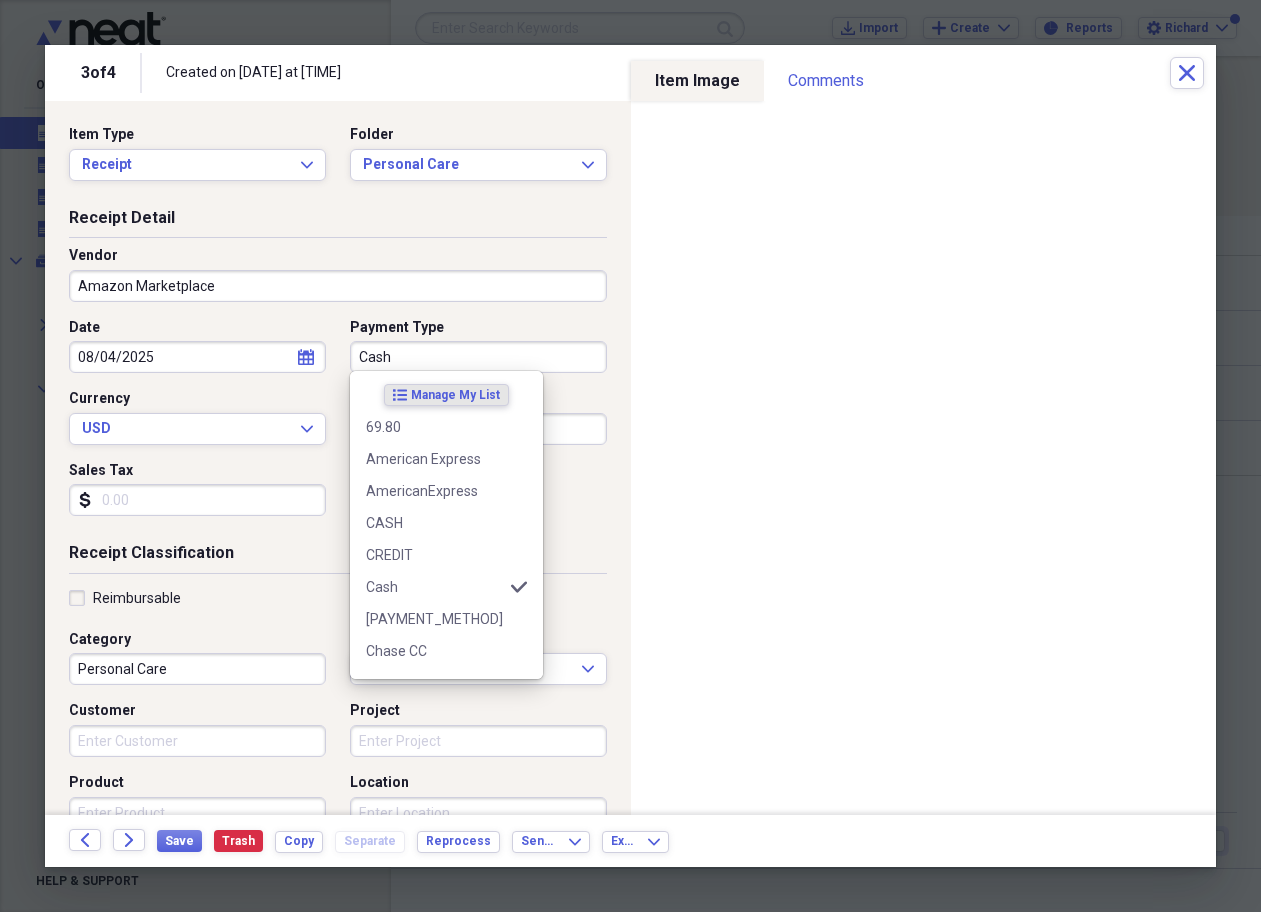 click on "Cash" at bounding box center [478, 357] 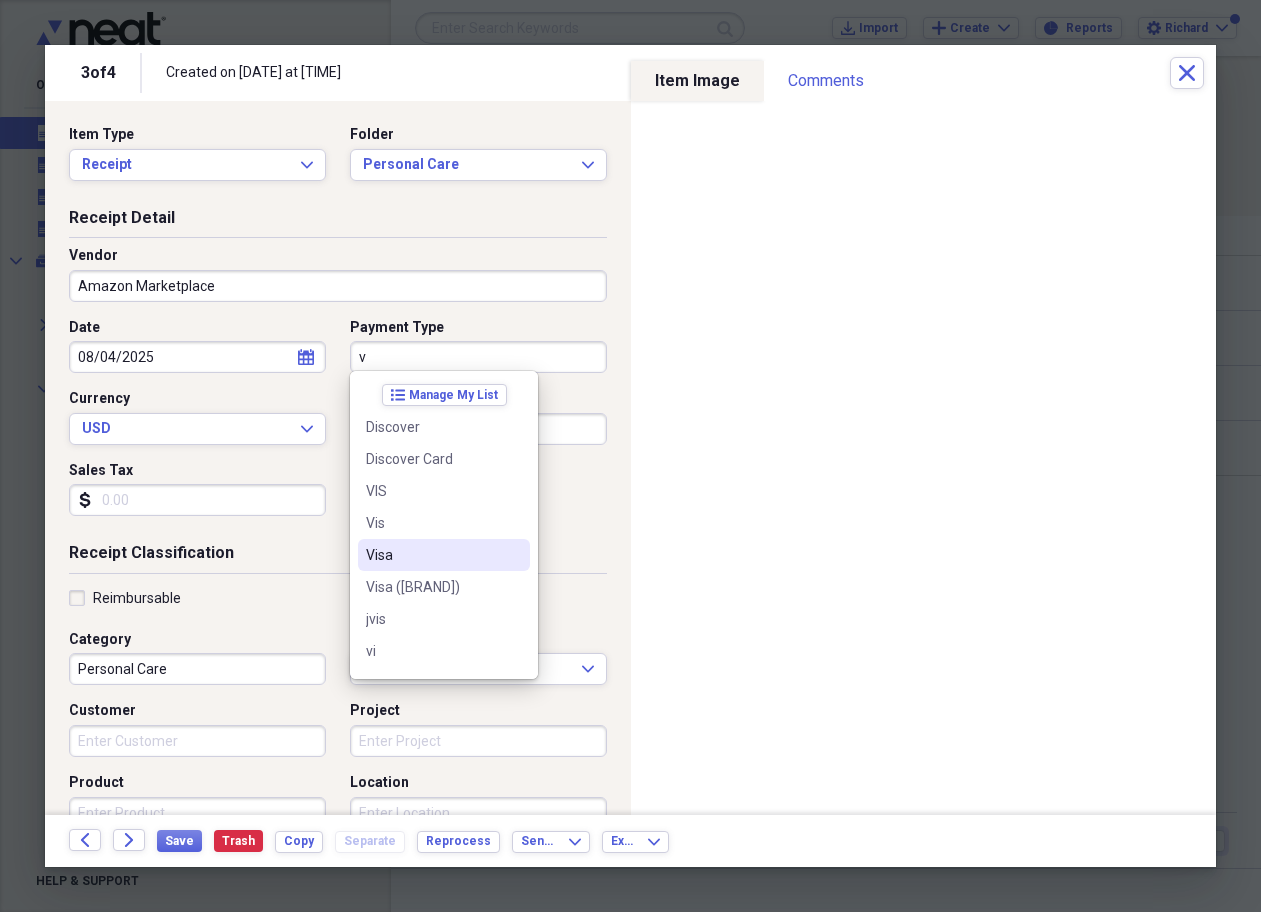 click on "Visa" at bounding box center (432, 555) 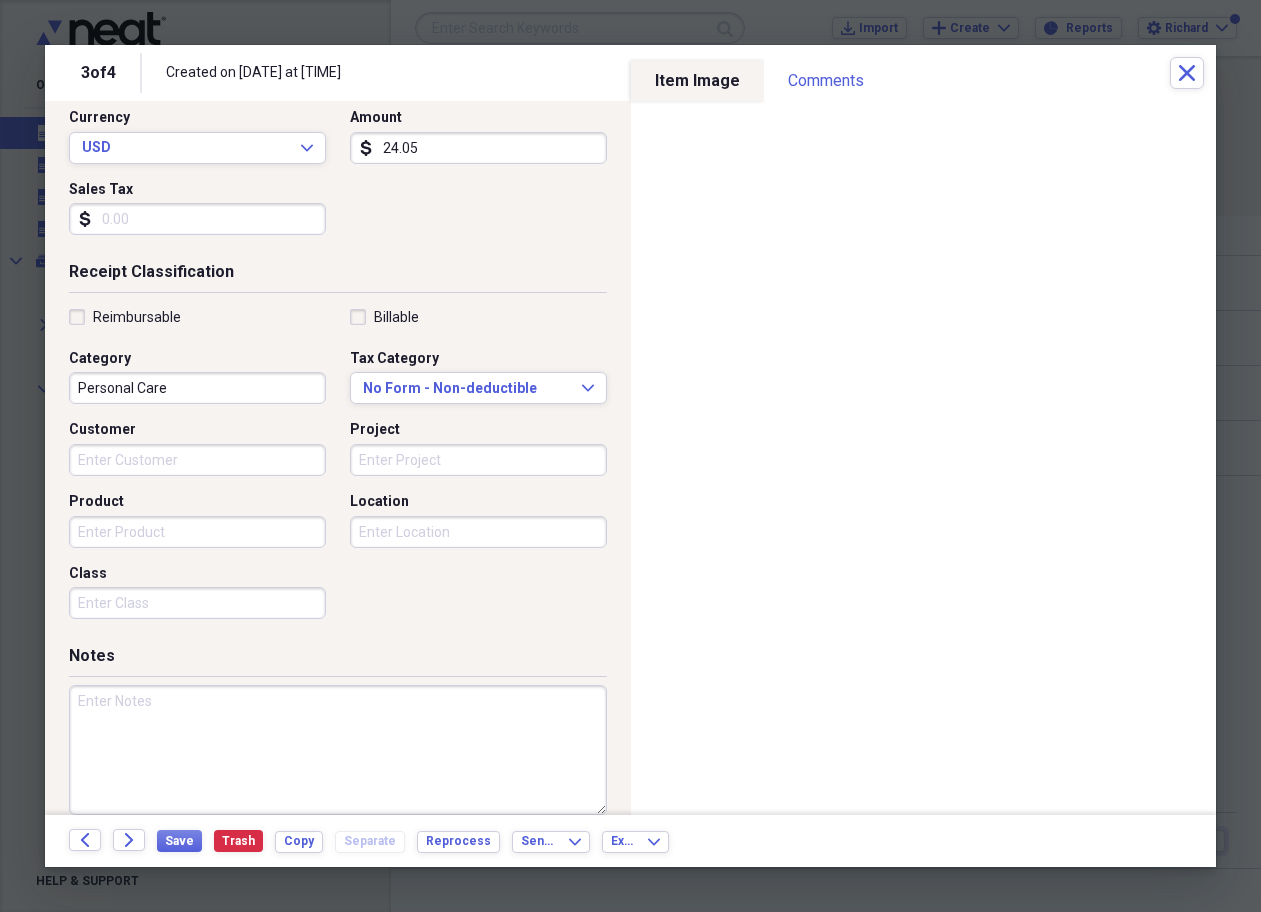 scroll, scrollTop: 285, scrollLeft: 0, axis: vertical 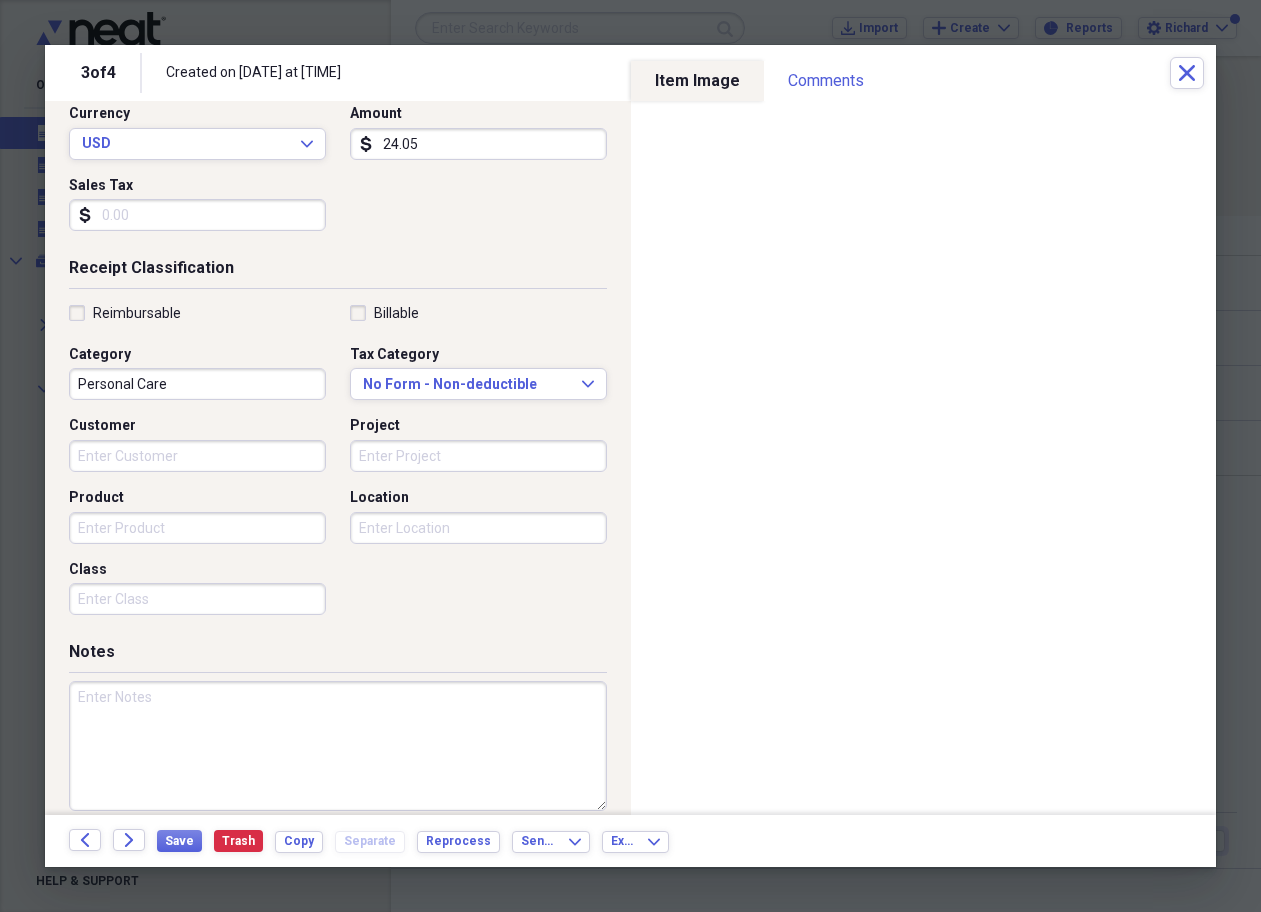 click at bounding box center (338, 746) 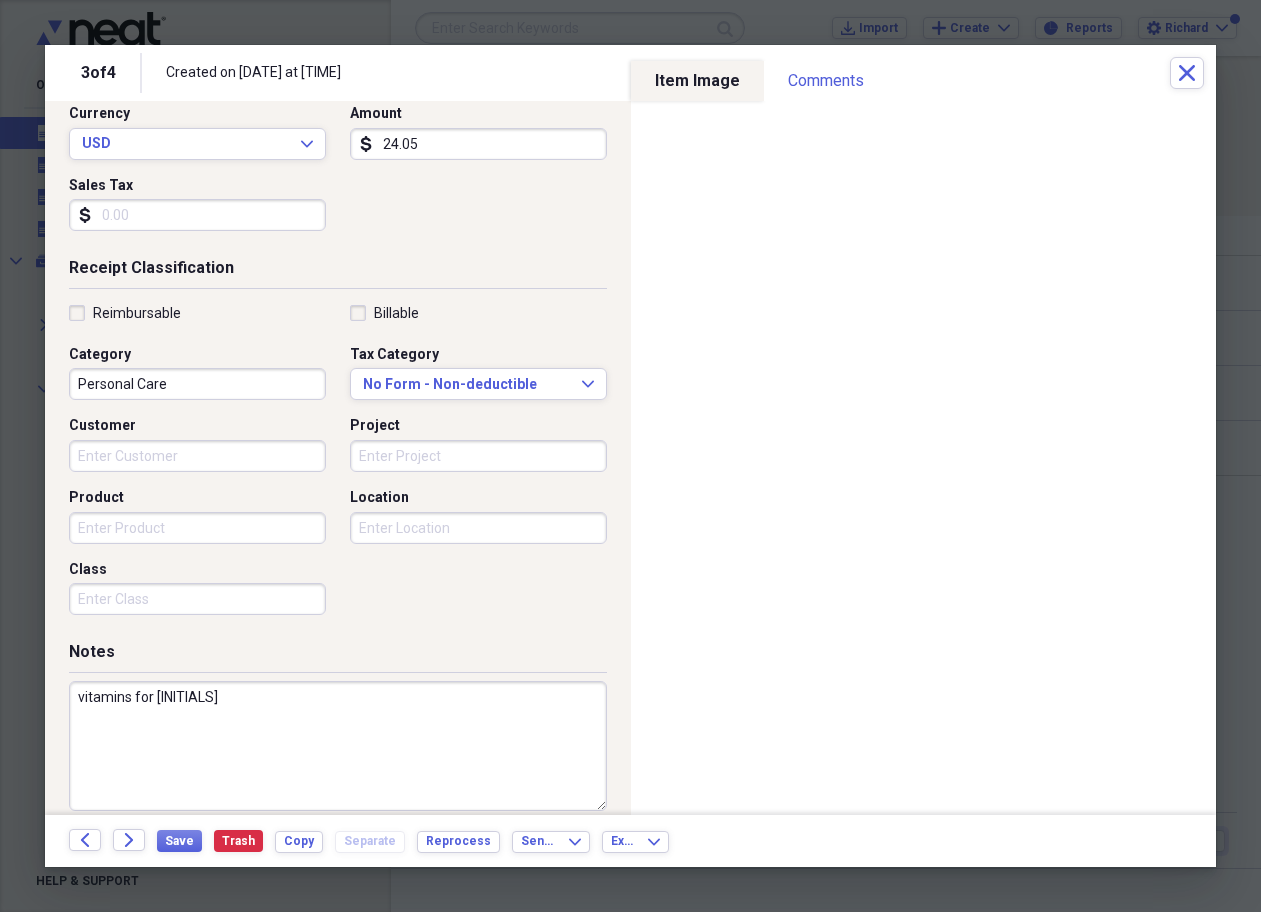 type on "vitamins for mom" 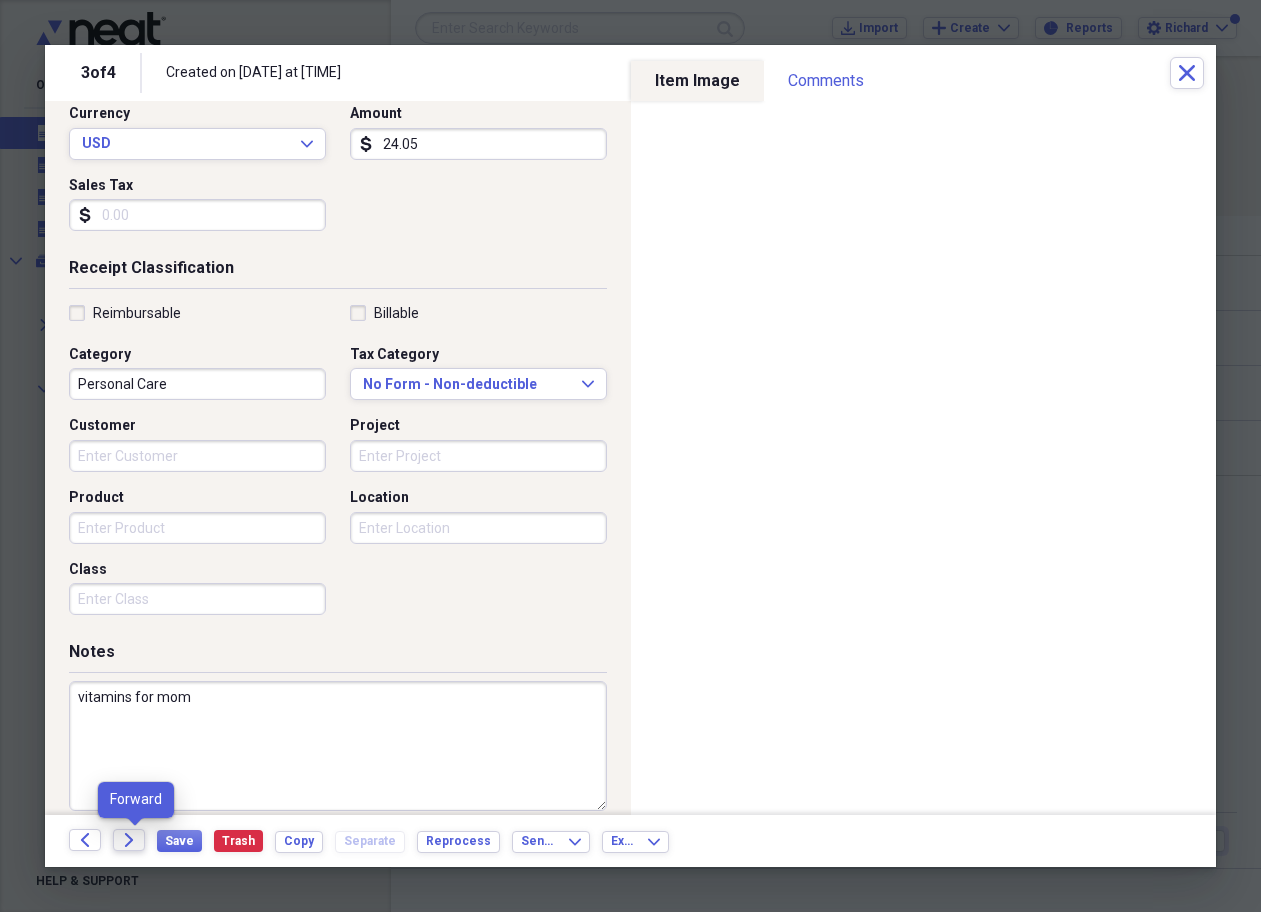 drag, startPoint x: 146, startPoint y: 699, endPoint x: 125, endPoint y: 843, distance: 145.5232 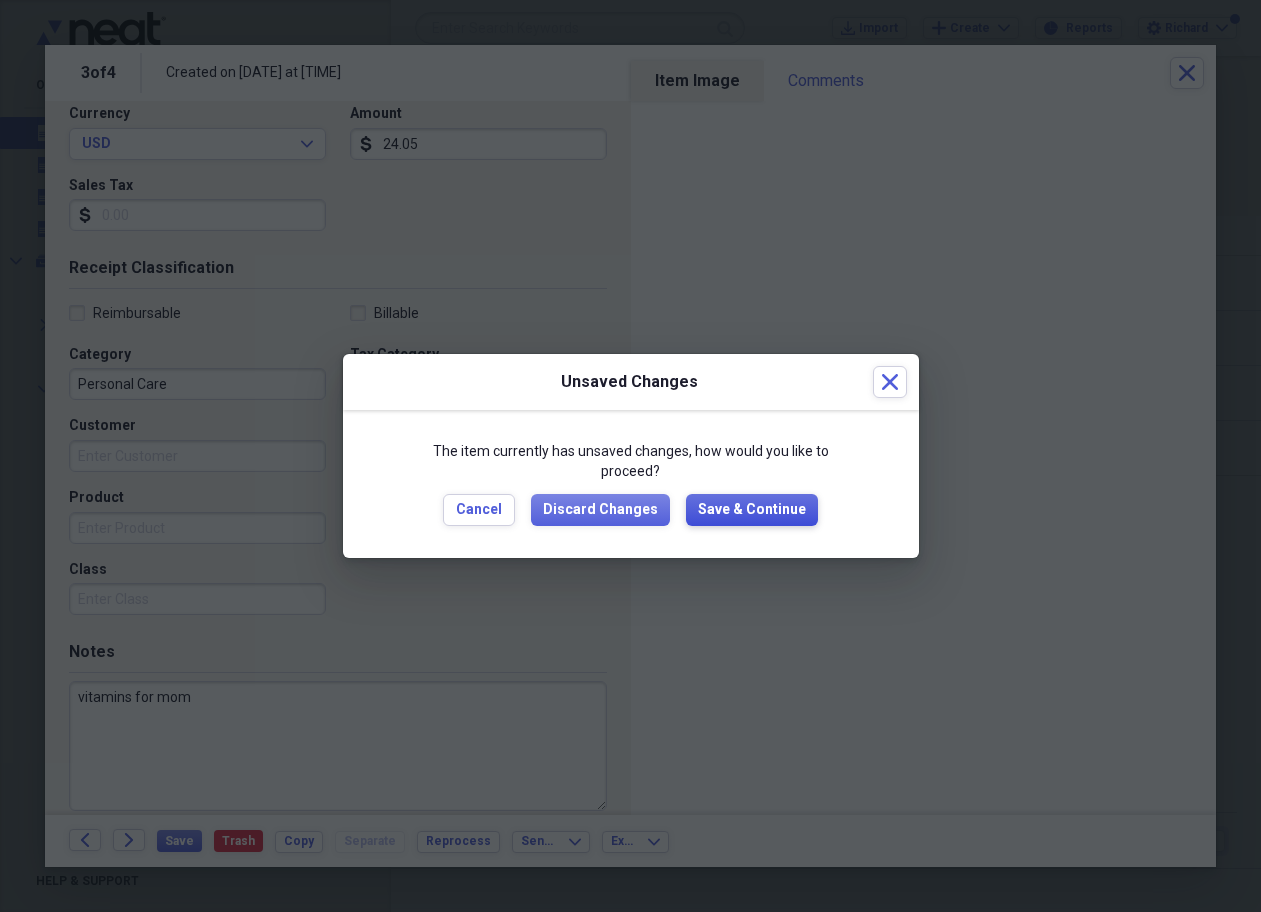 click on "Save & Continue" at bounding box center [752, 510] 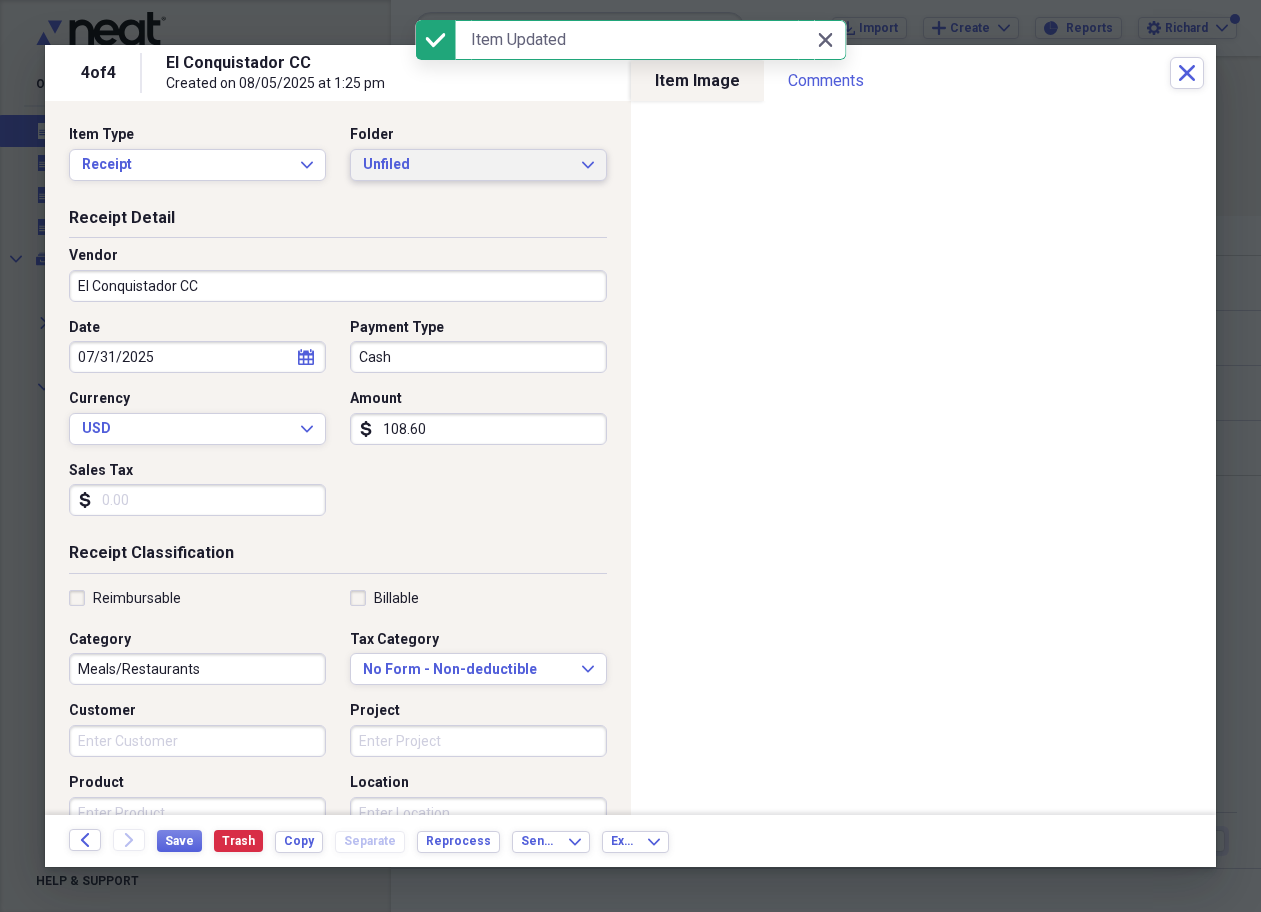 click on "Expand" 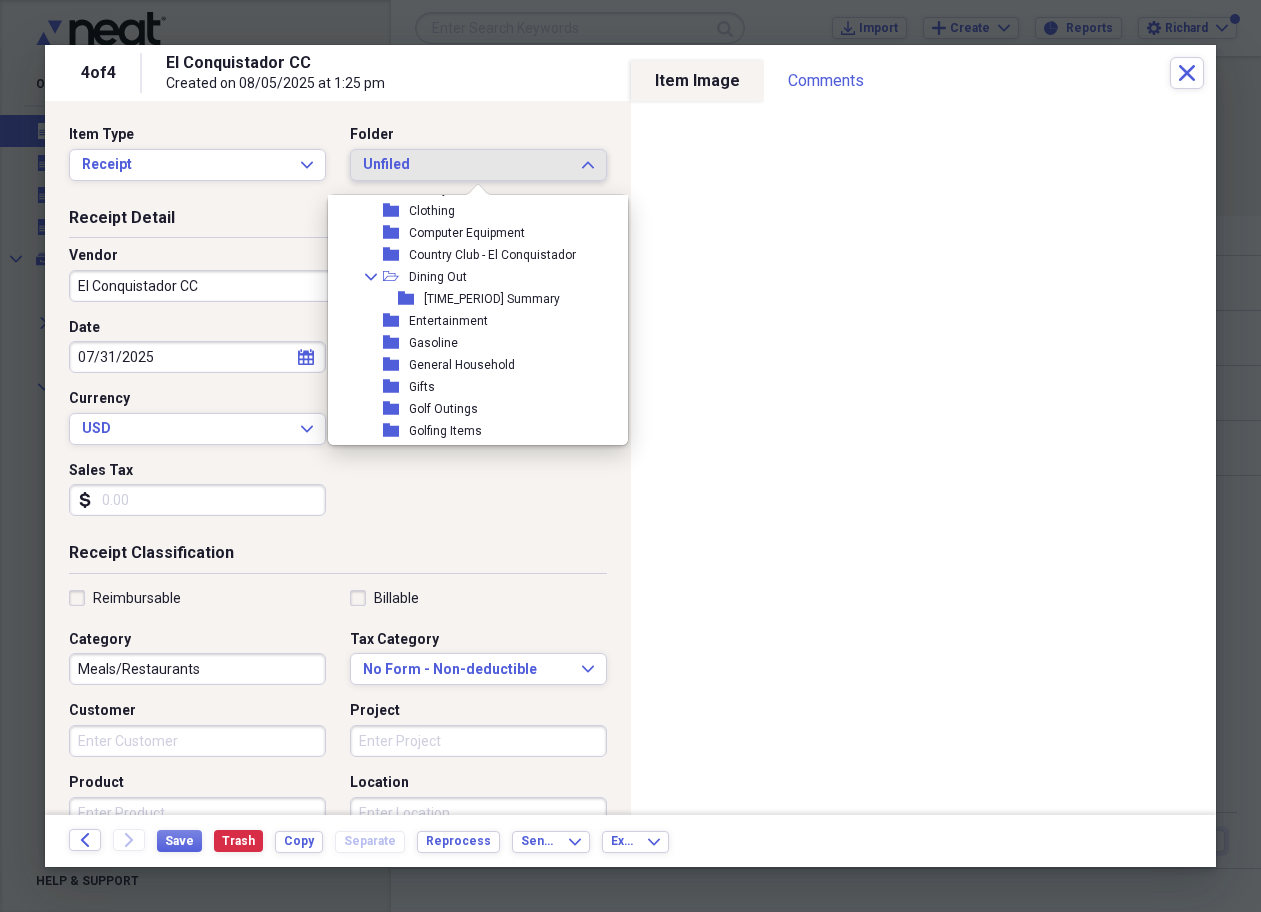 scroll, scrollTop: 238, scrollLeft: 0, axis: vertical 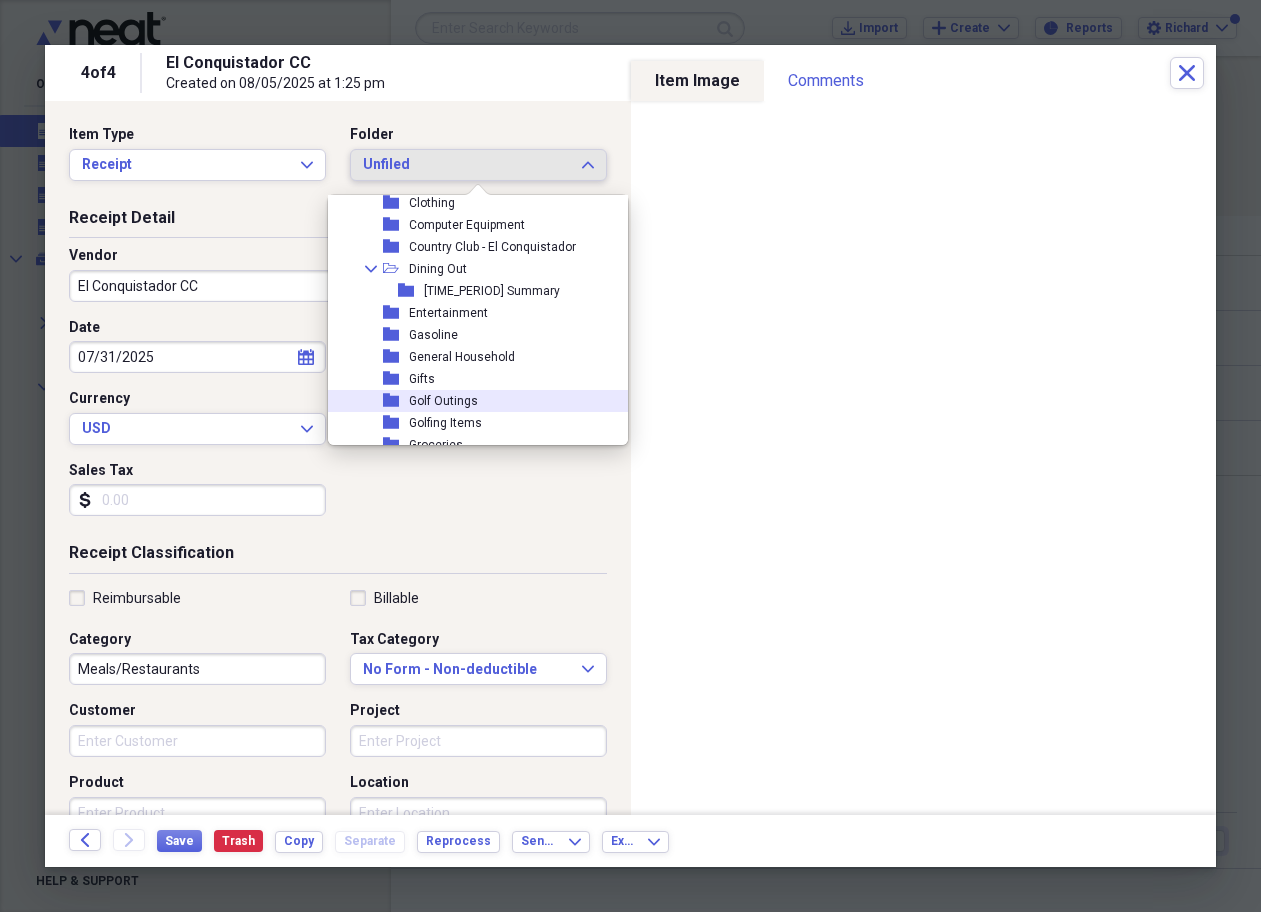 click 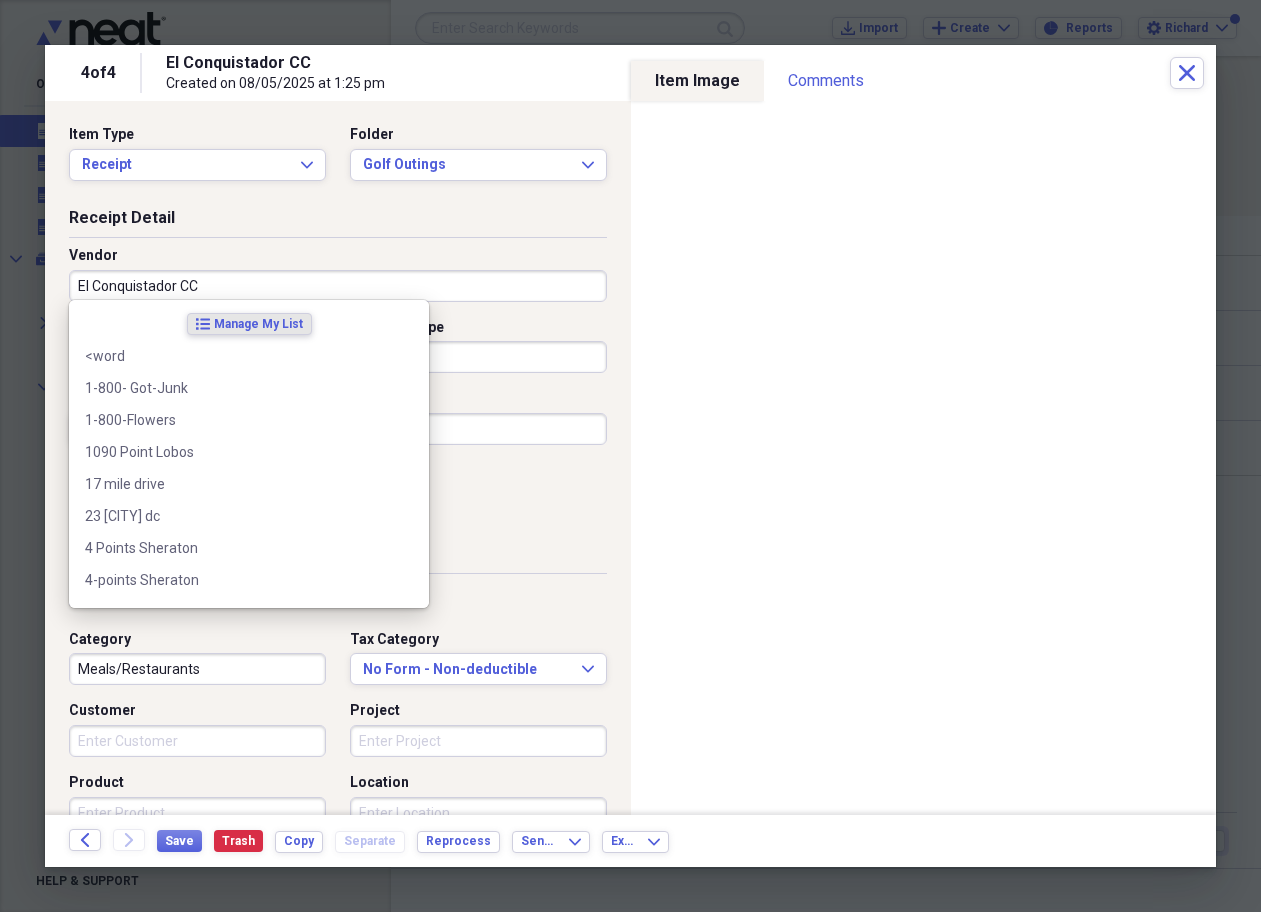click on "El Conquistador CC" at bounding box center [338, 286] 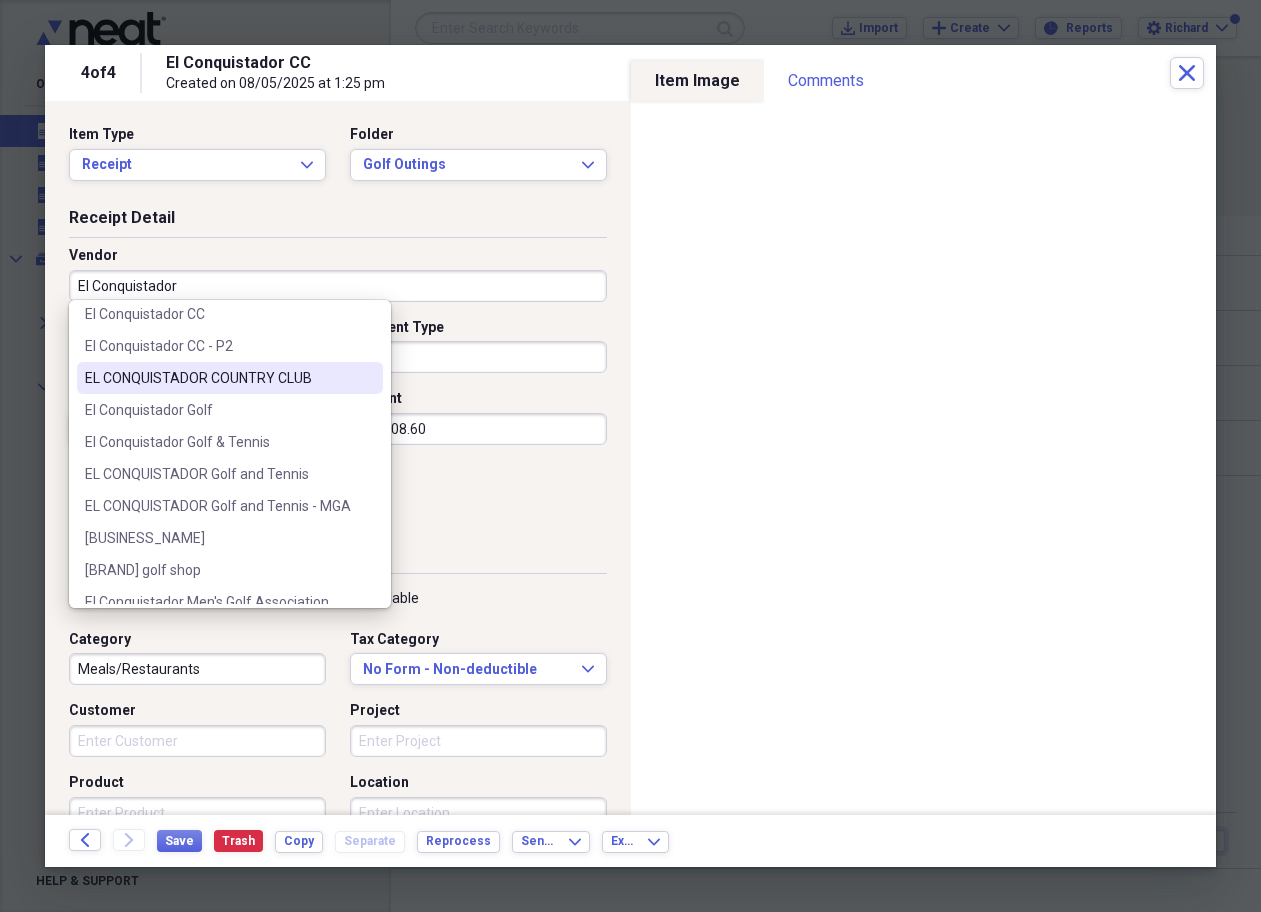 scroll, scrollTop: 84, scrollLeft: 0, axis: vertical 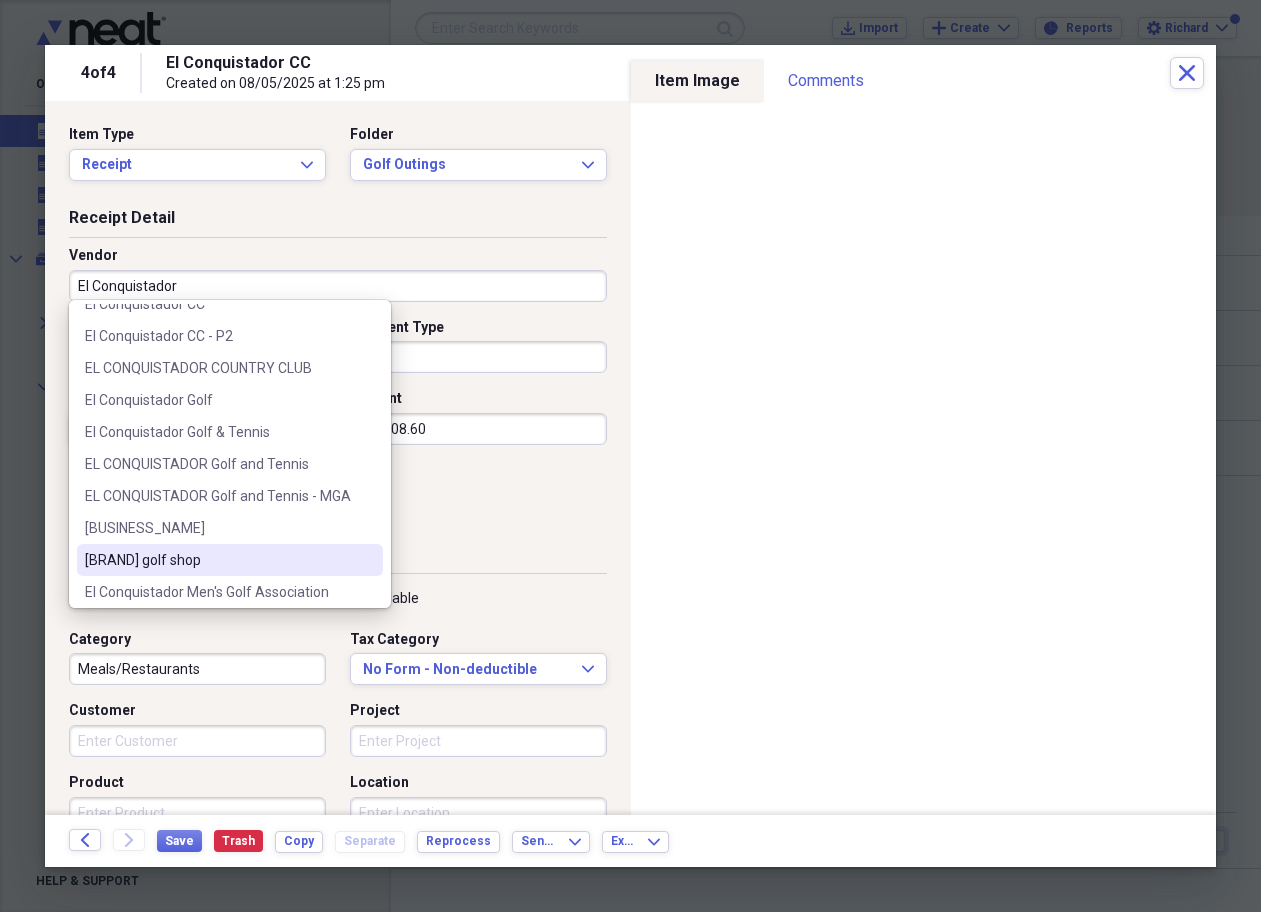 click on "[BRAND] golf shop" at bounding box center (218, 560) 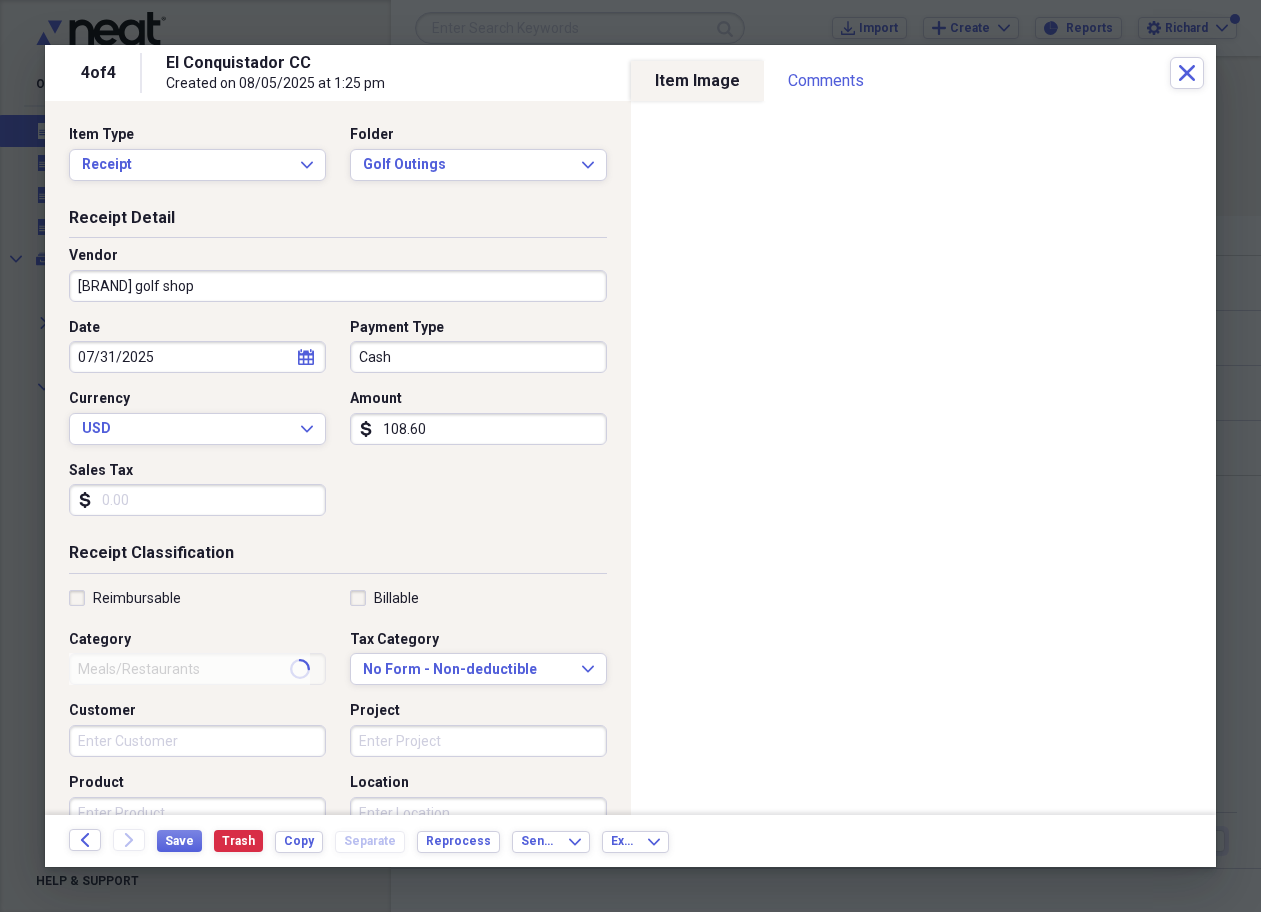 type on "Golf Outing" 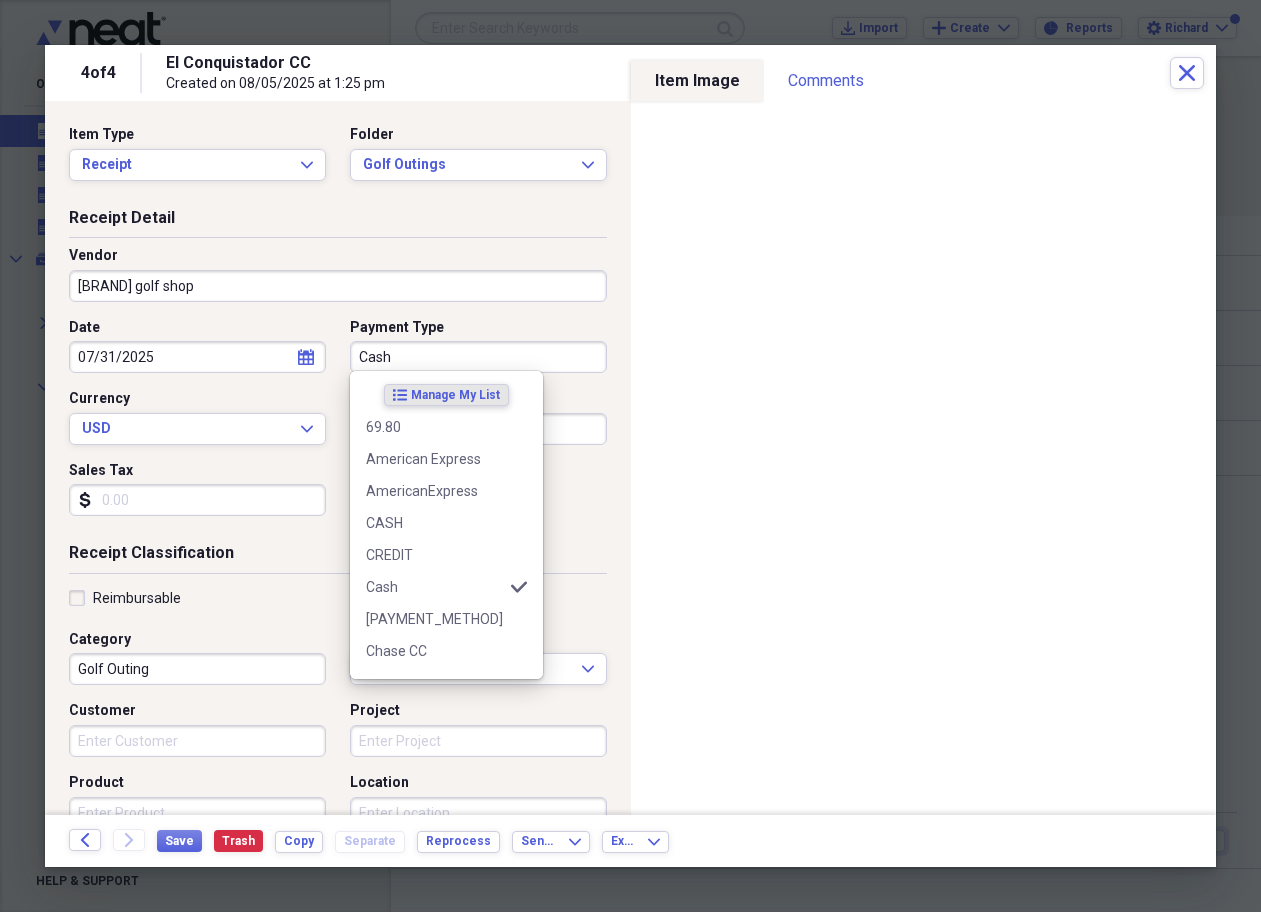 click on "Cash" at bounding box center (478, 357) 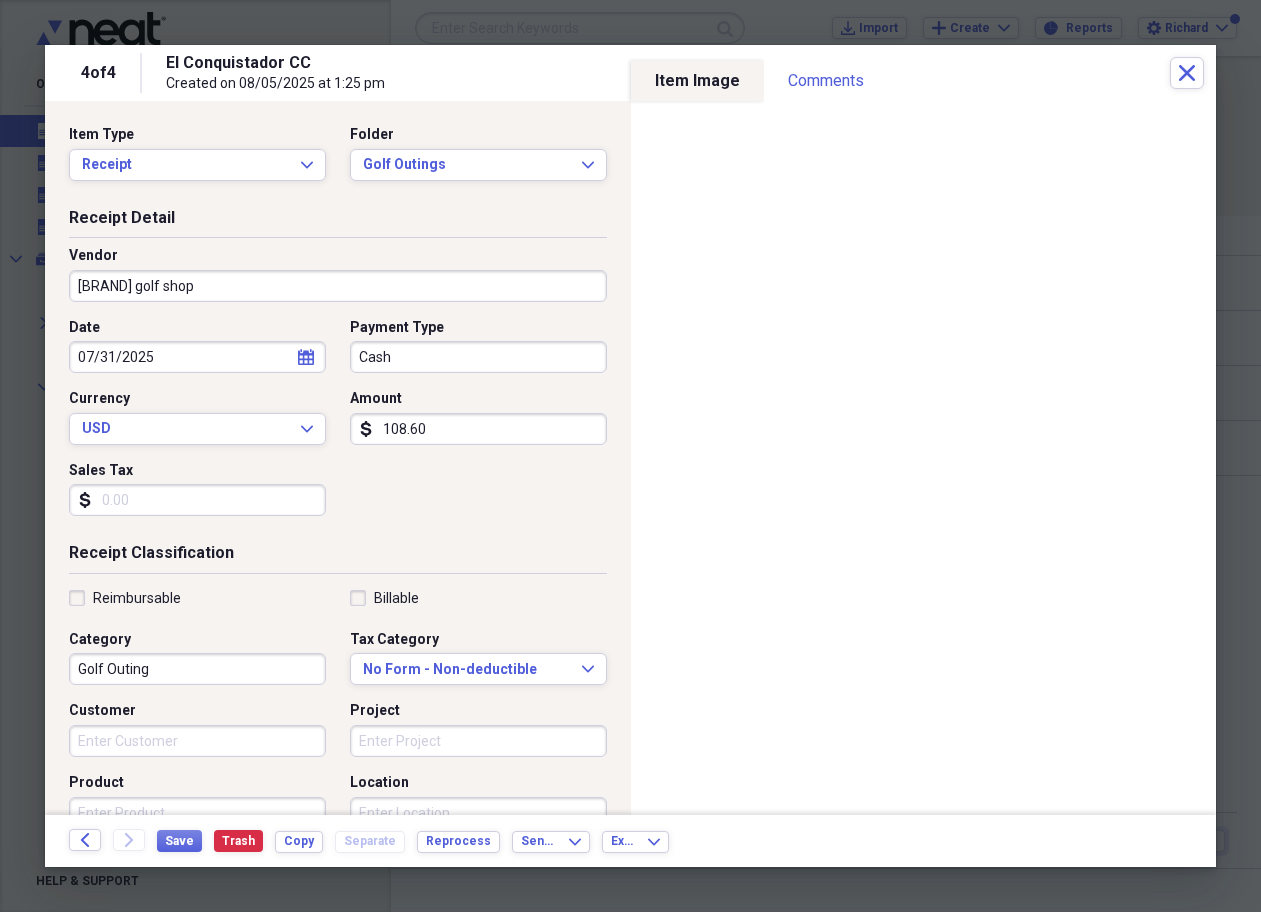 click on "Date 07/31/2025 calendar Calendar Payment Type Cash Currency USD Expand Amount dollar-sign 108.60 Sales Tax dollar-sign" at bounding box center (338, 425) 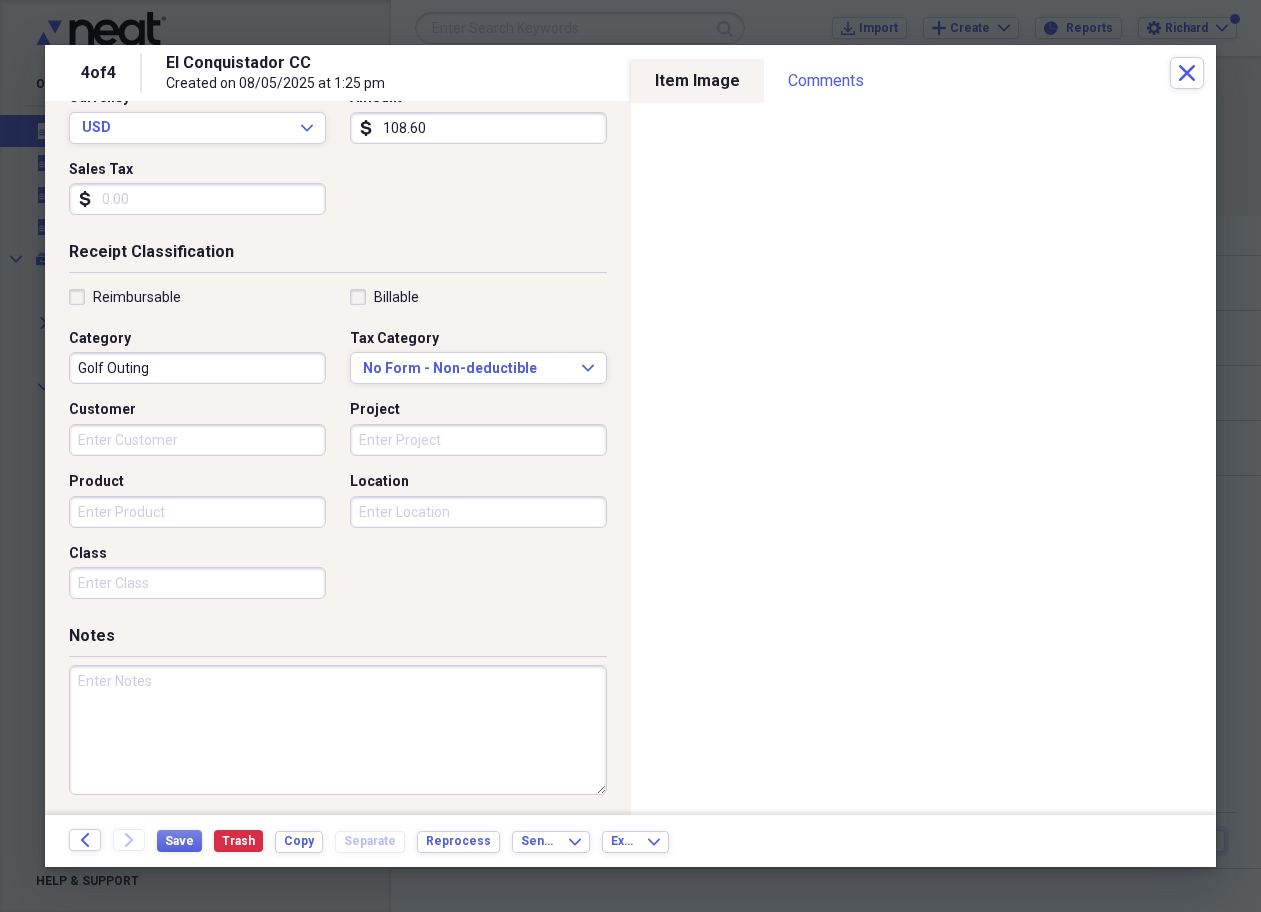 scroll, scrollTop: 300, scrollLeft: 0, axis: vertical 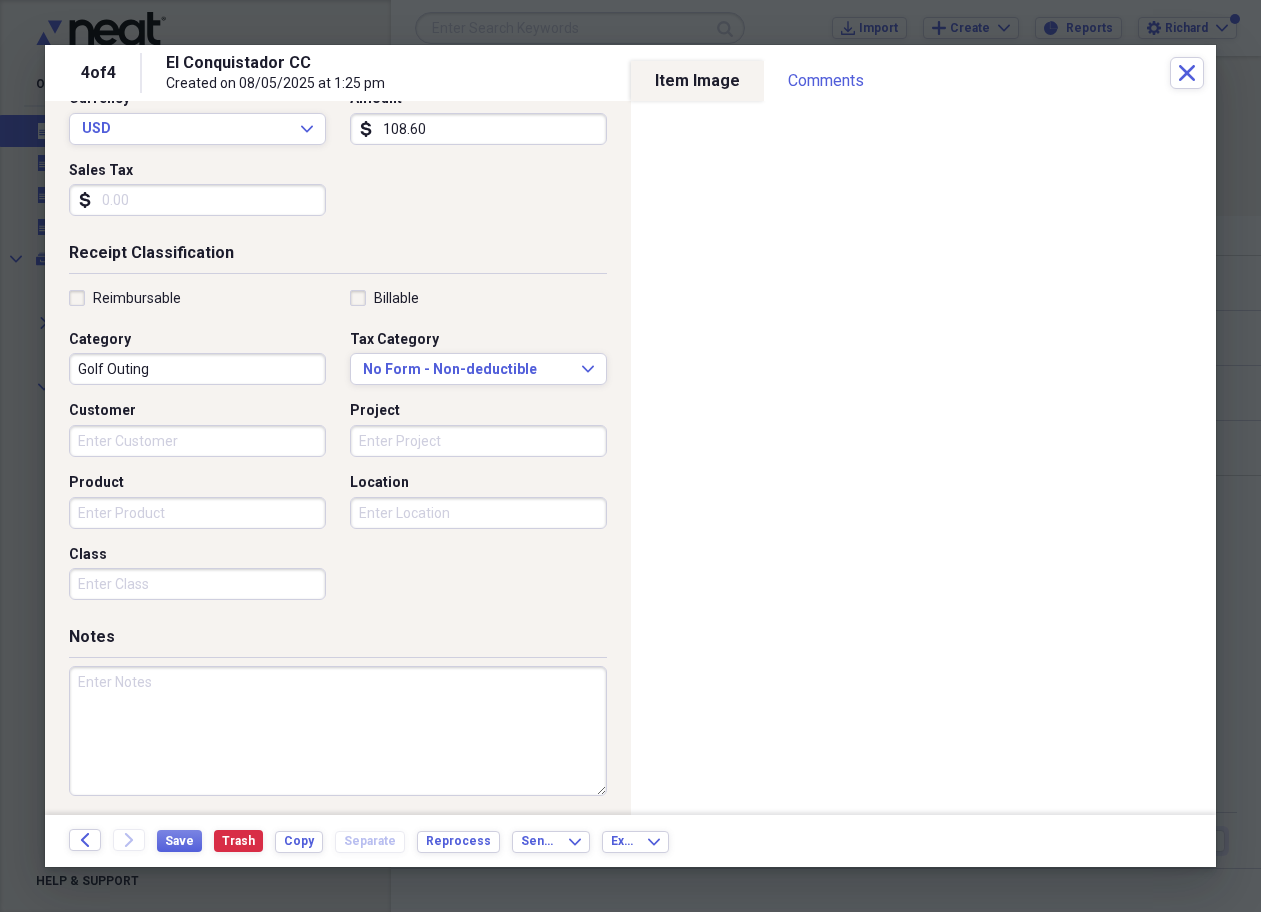 click at bounding box center (338, 731) 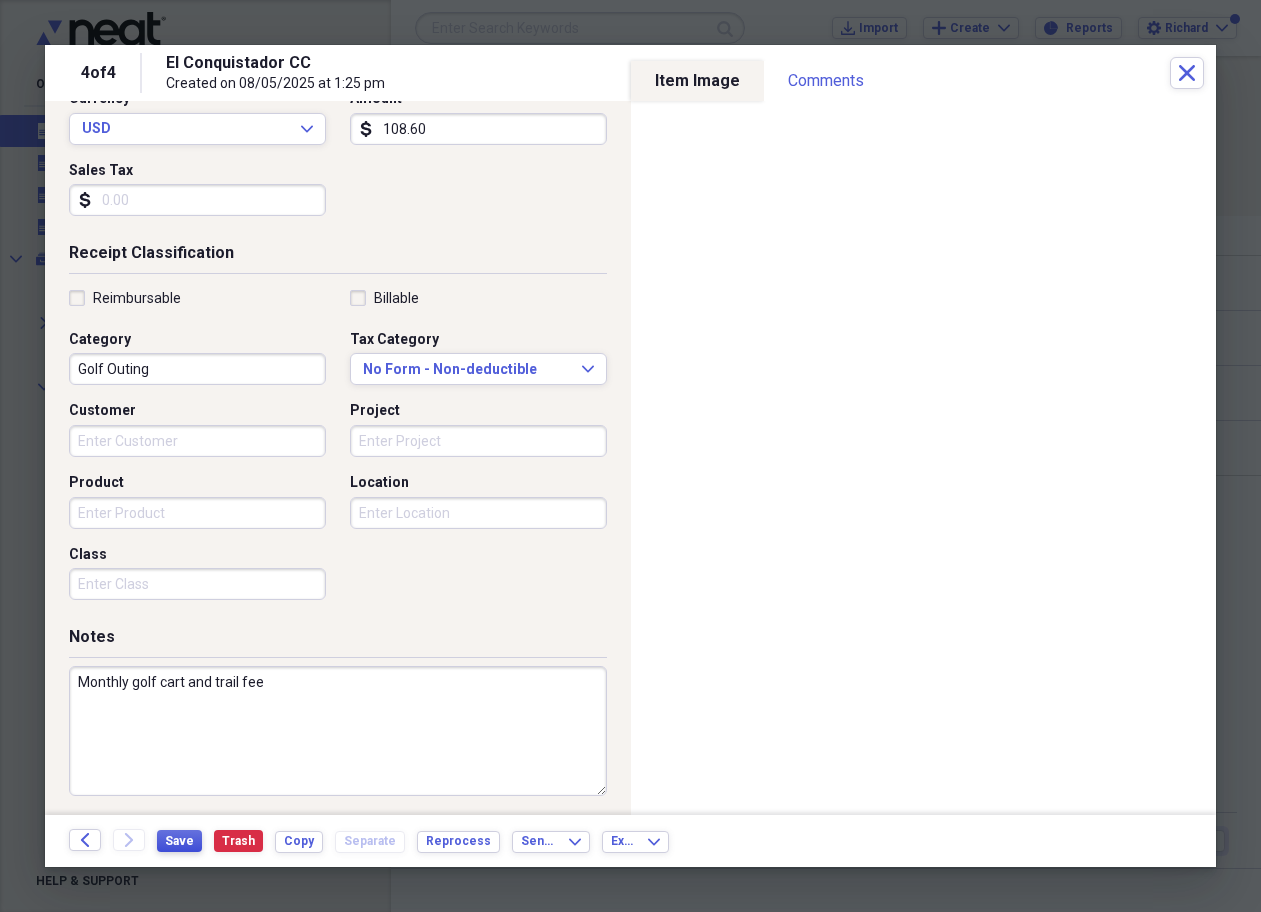 type on "Monthly golf cart and trail fee" 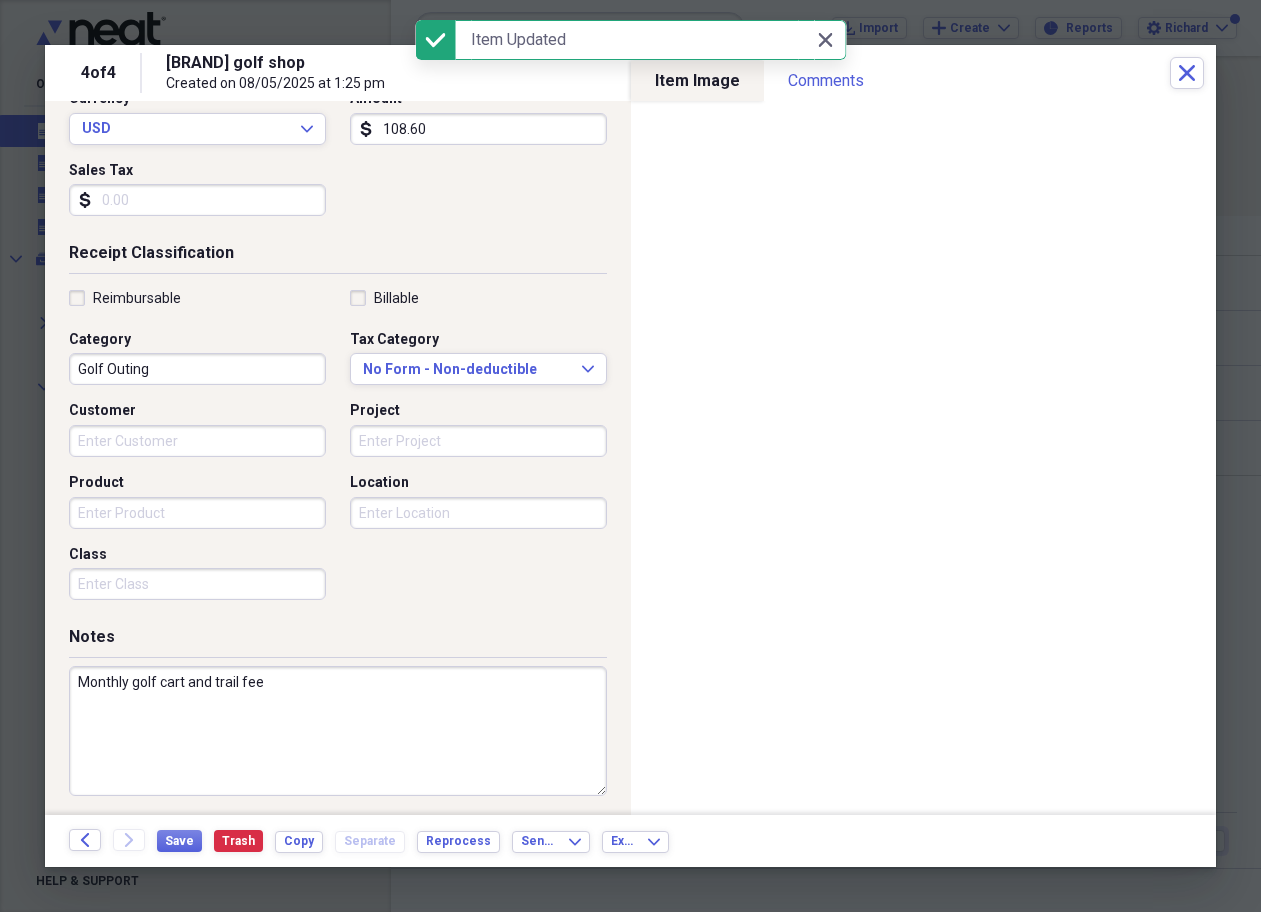 drag, startPoint x: 175, startPoint y: 836, endPoint x: 349, endPoint y: 552, distance: 333.06454 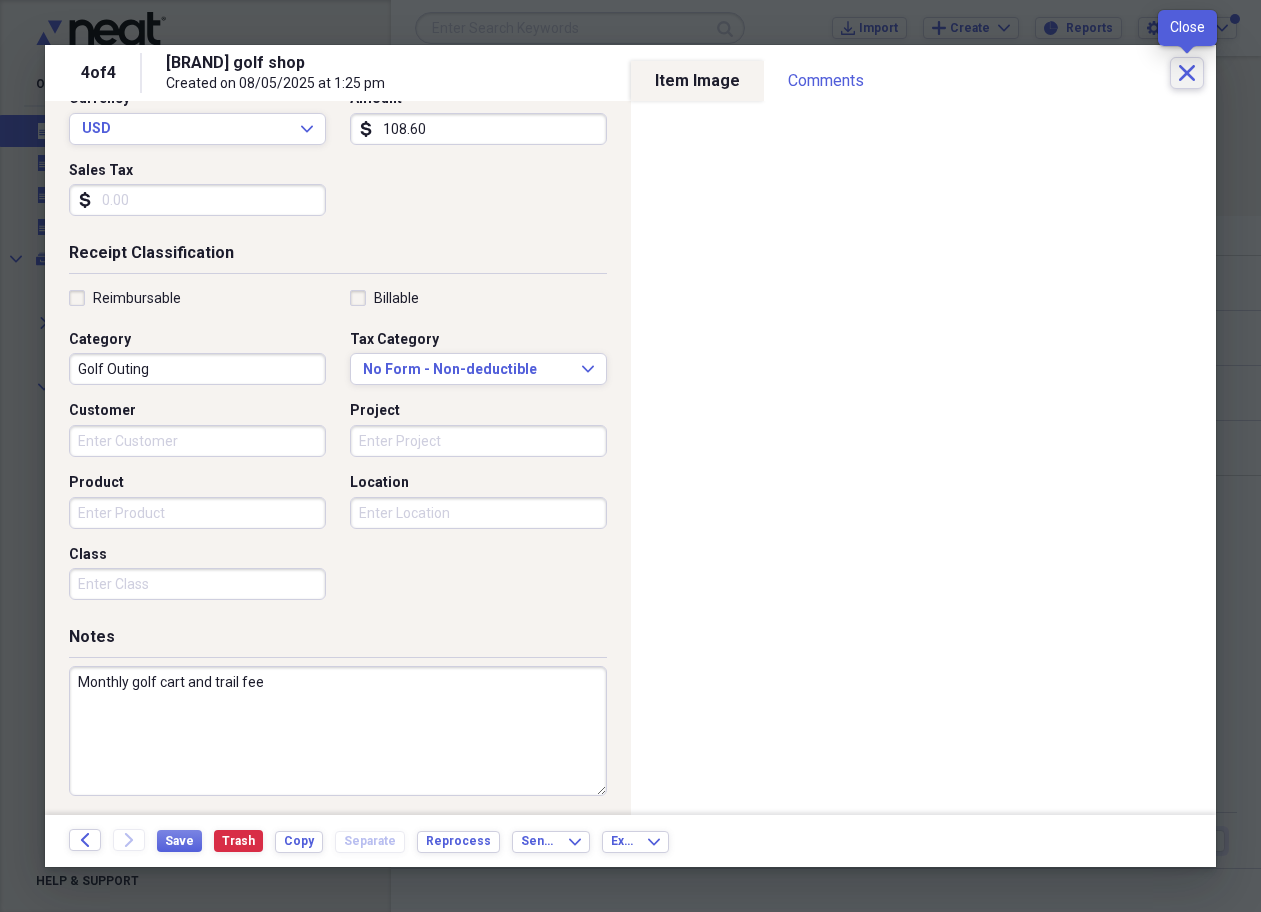 click 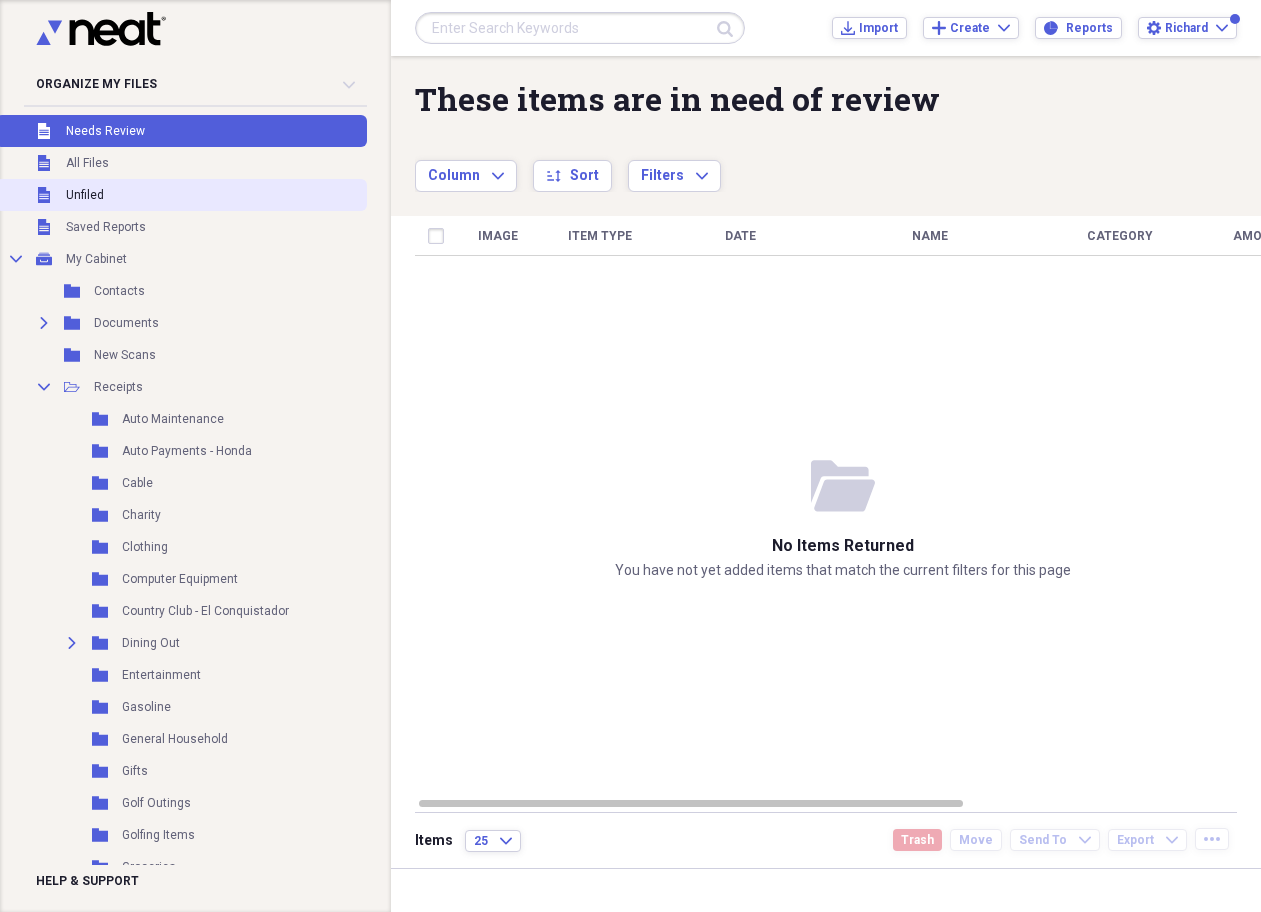 click on "Unfiled" 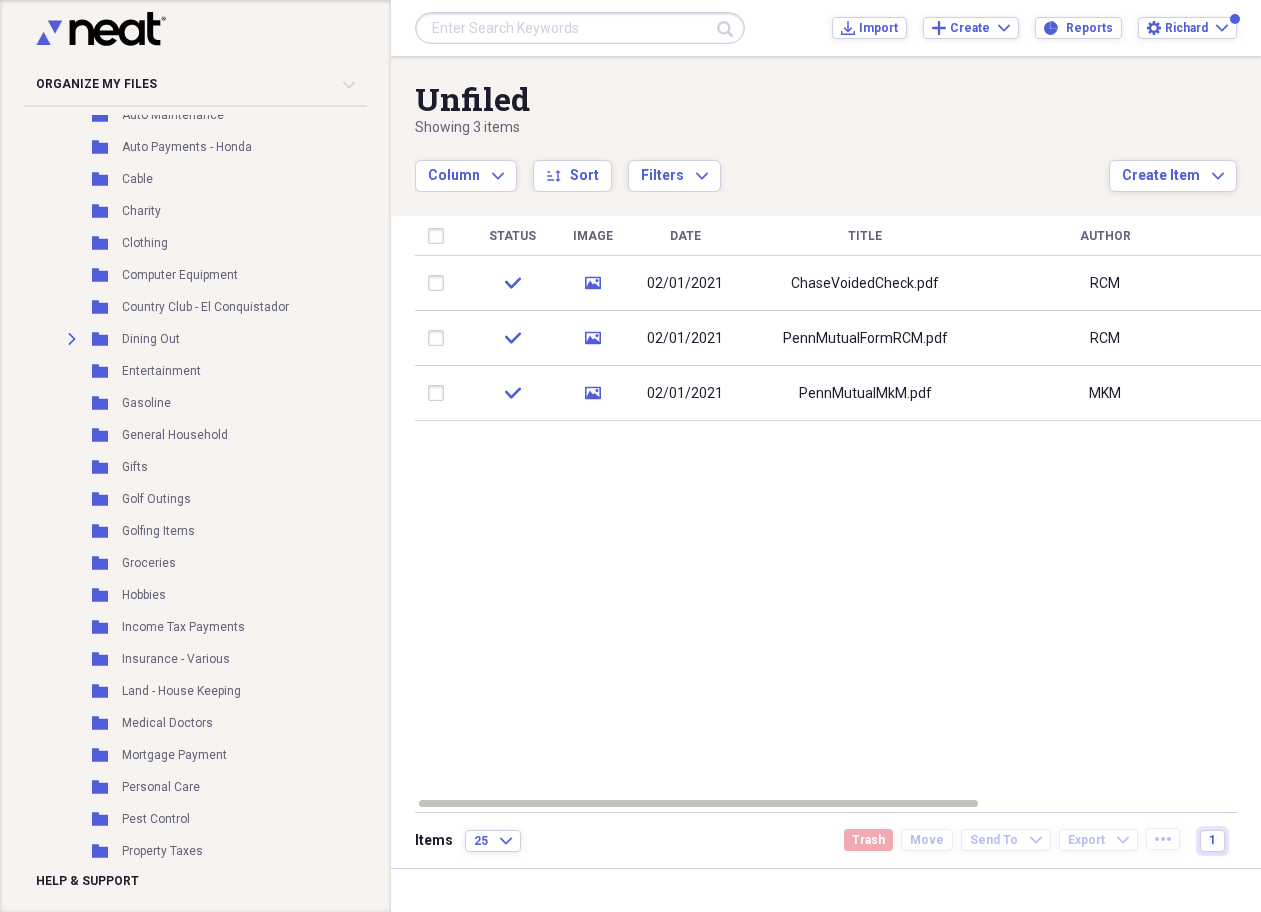 scroll, scrollTop: 342, scrollLeft: 0, axis: vertical 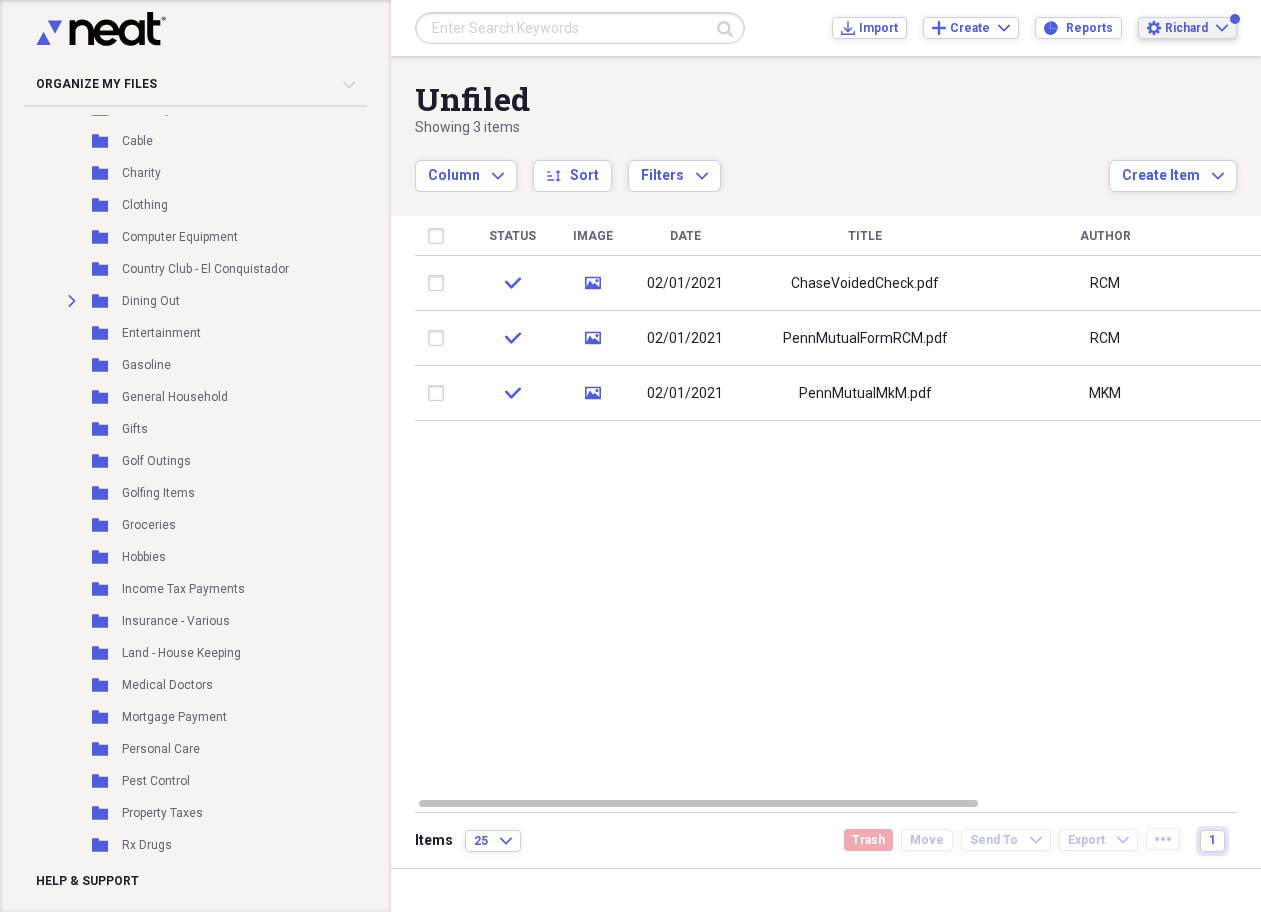 click on "Expand" 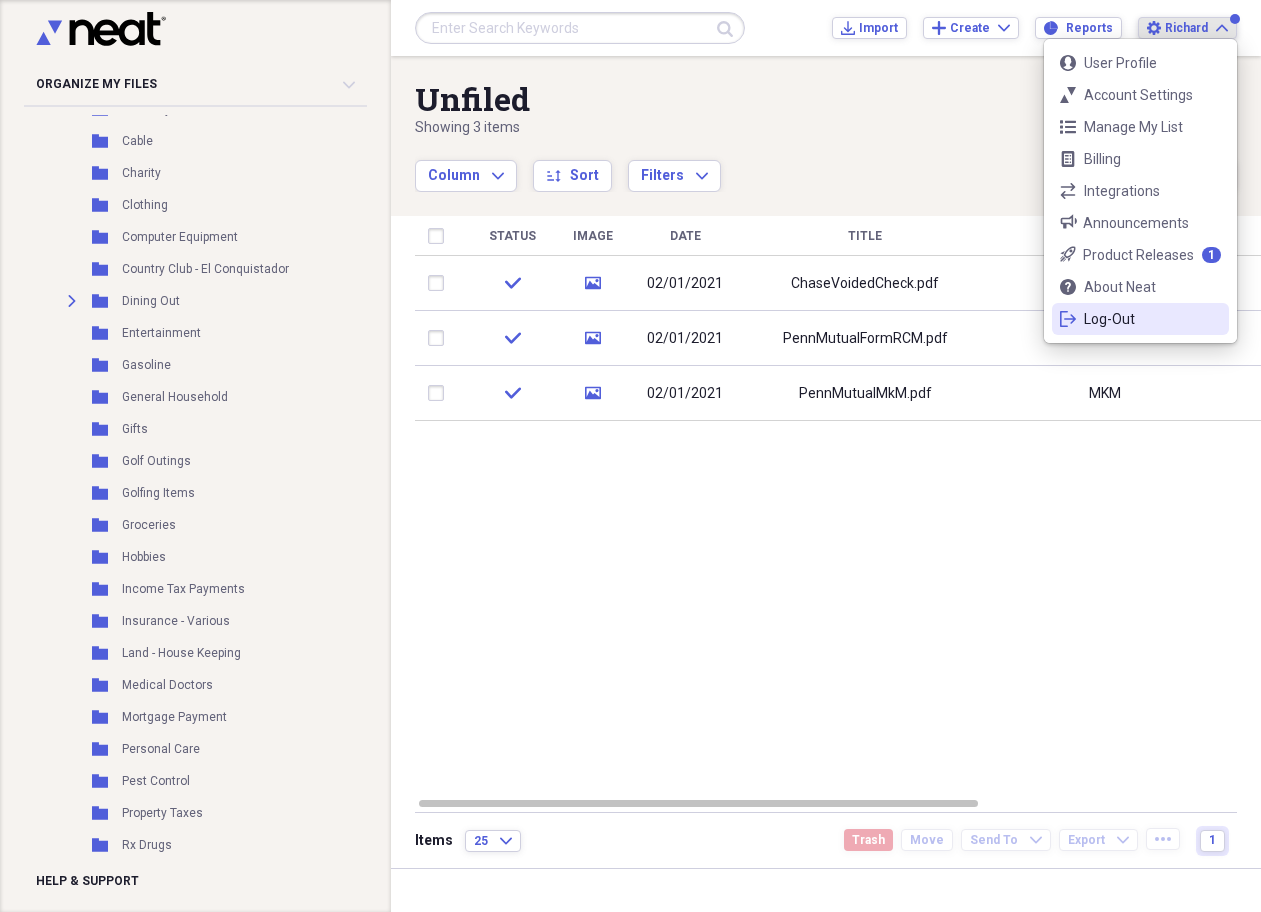 click on "Log-Out" at bounding box center (1140, 319) 